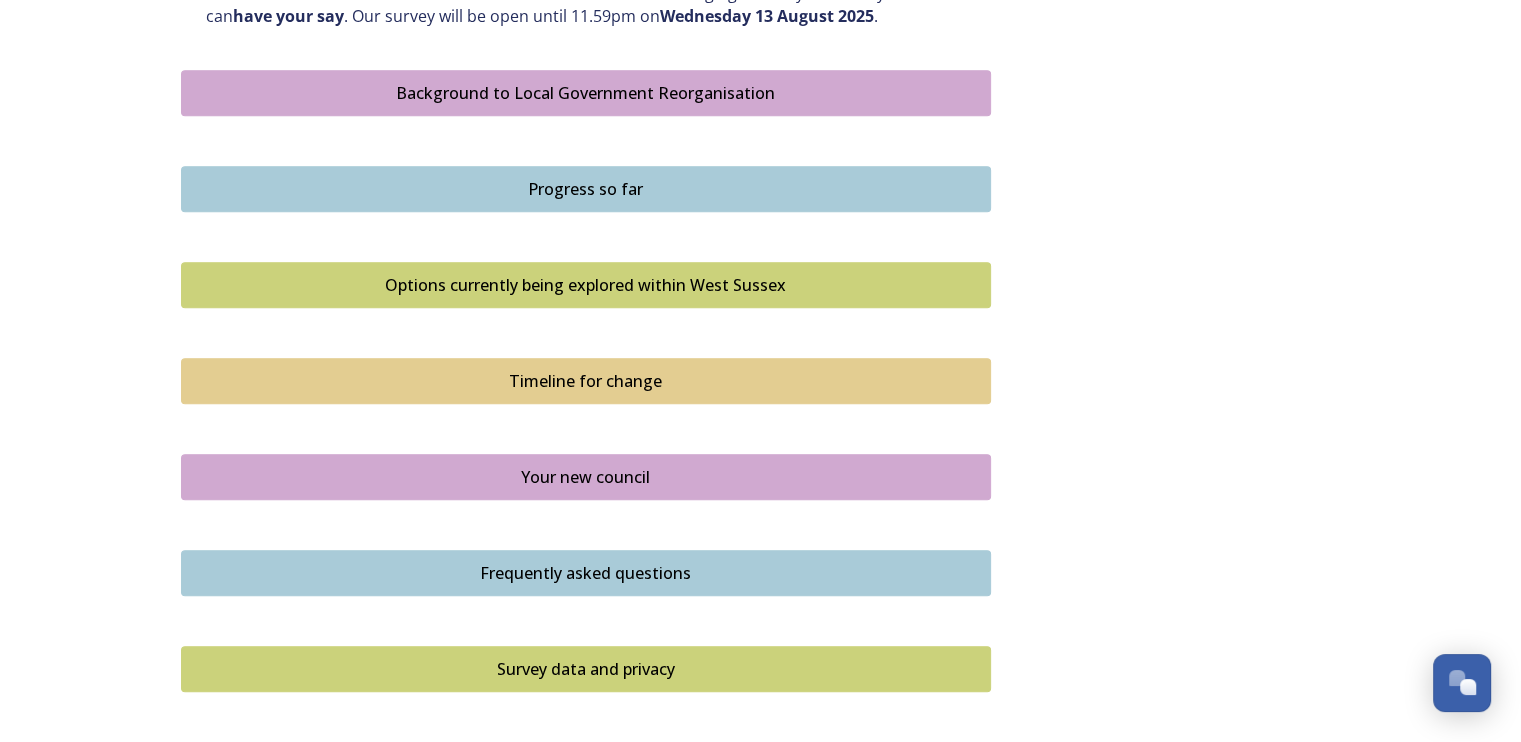 scroll, scrollTop: 1200, scrollLeft: 0, axis: vertical 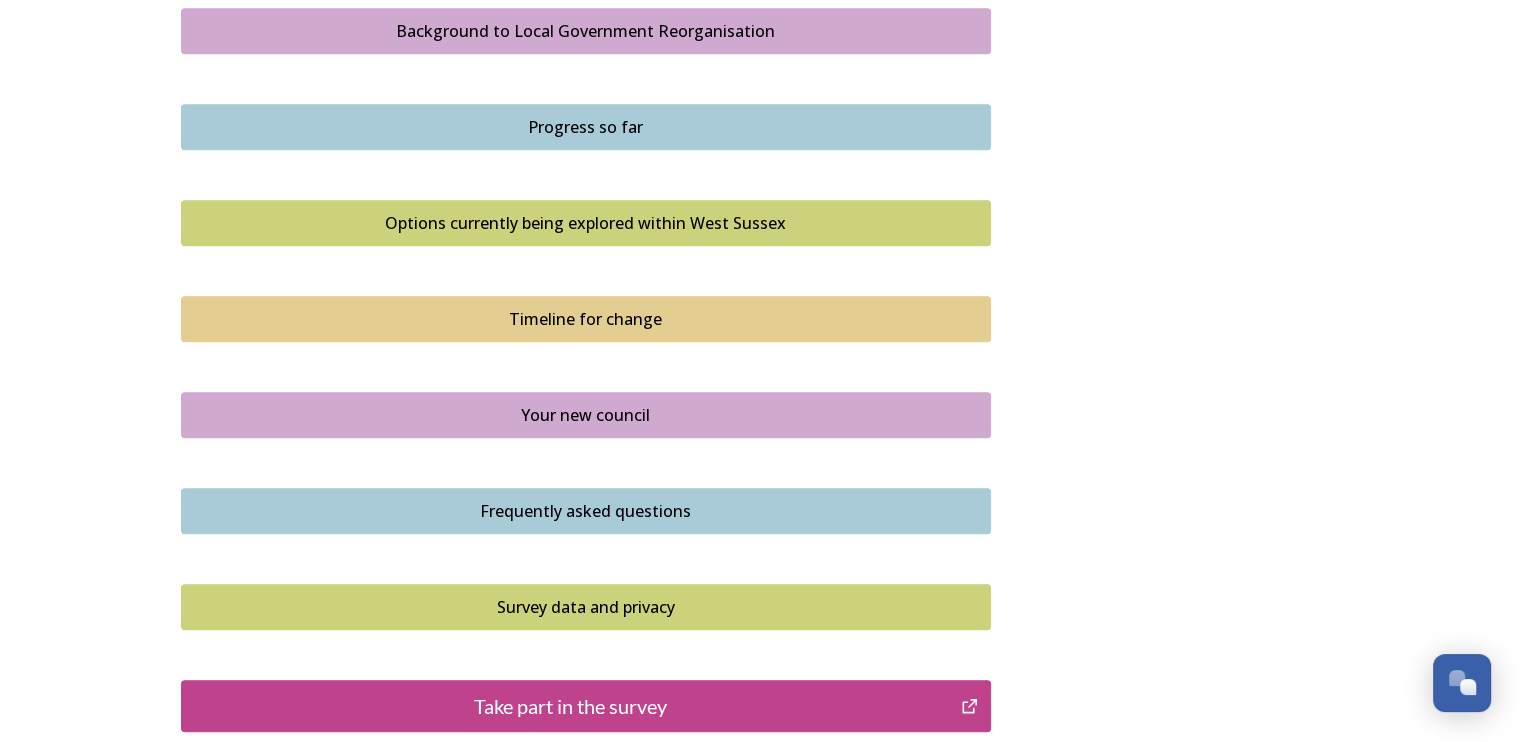 click on "Your new council" at bounding box center [586, 415] 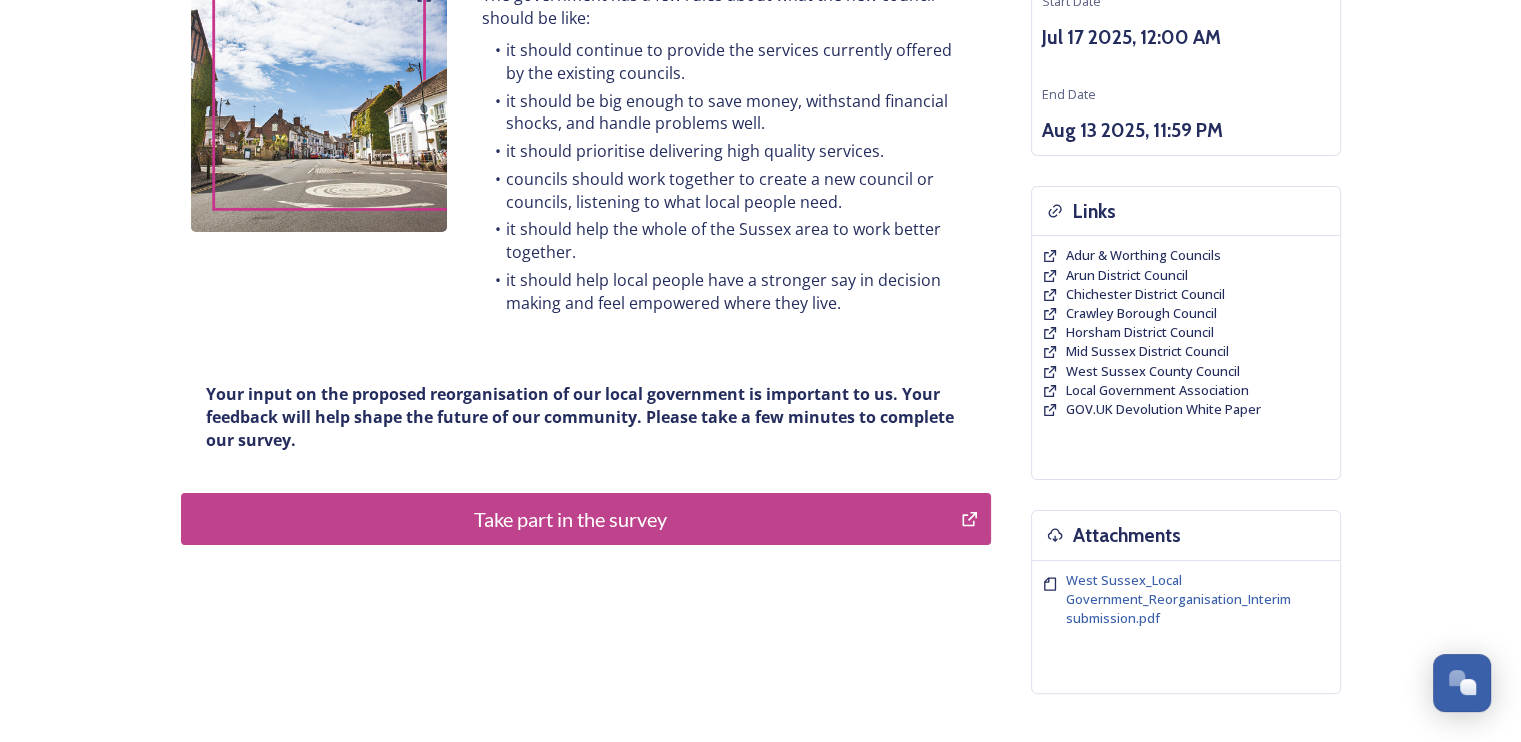 scroll, scrollTop: 300, scrollLeft: 0, axis: vertical 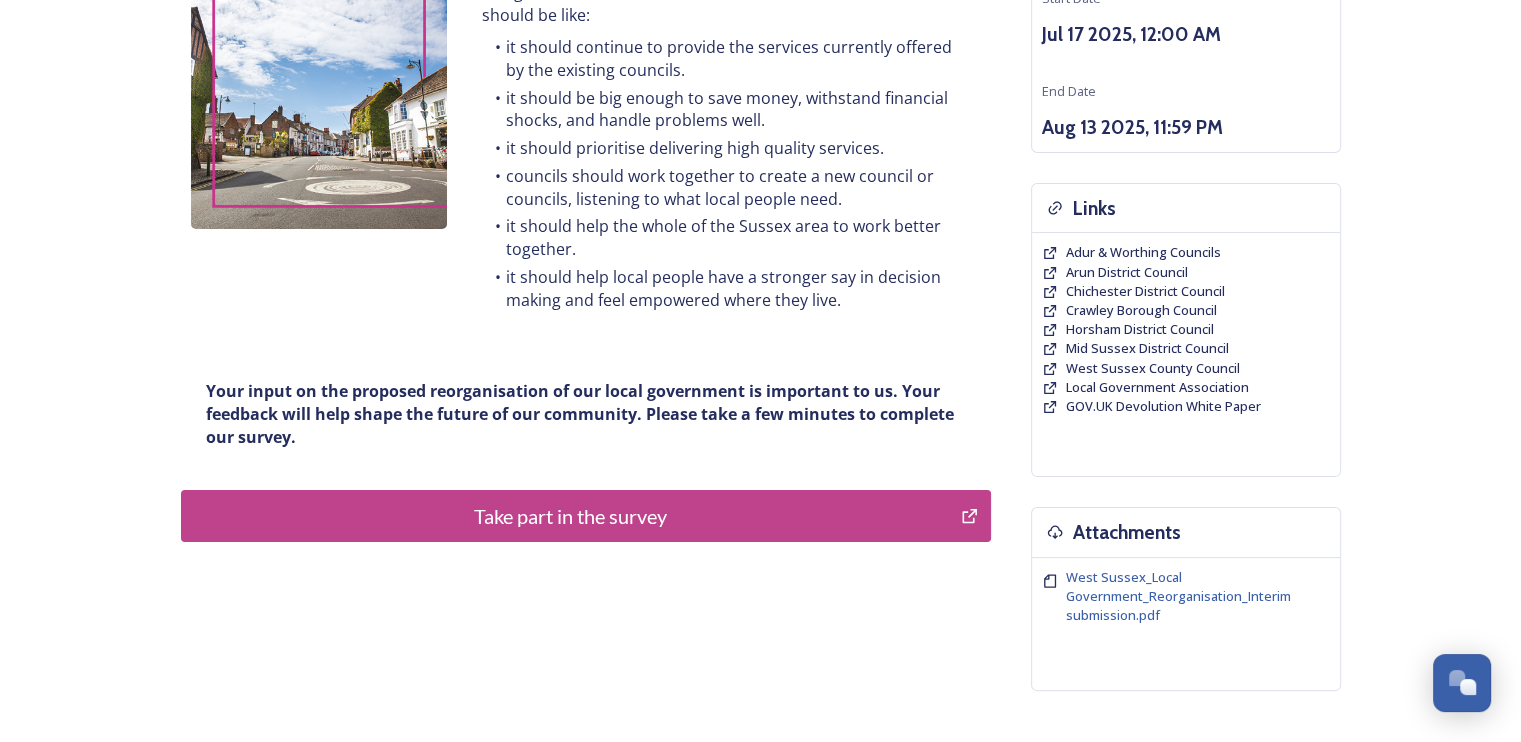 click on "Take part in the survey" at bounding box center (571, 516) 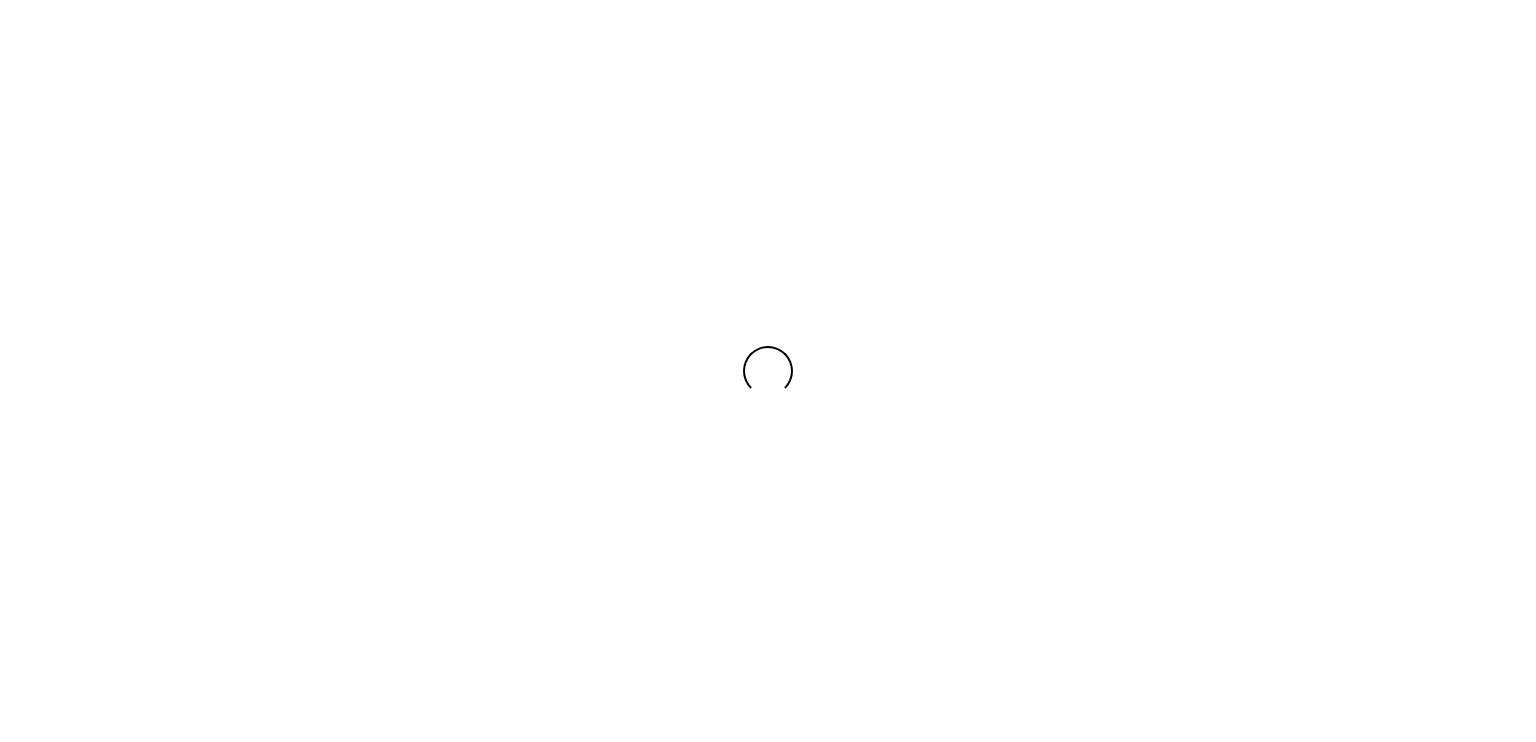 scroll, scrollTop: 0, scrollLeft: 0, axis: both 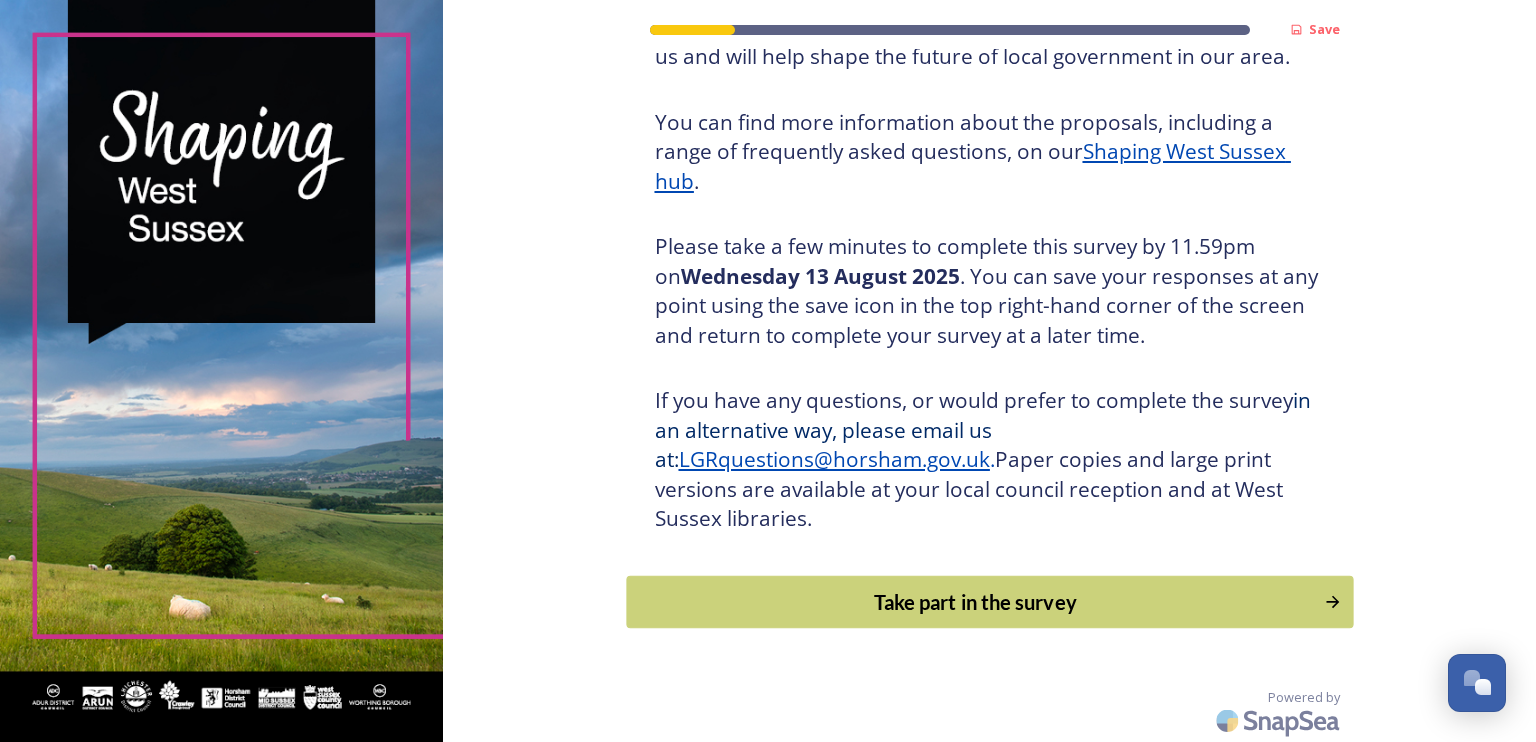 click on "Take part in the survey" at bounding box center [975, 602] 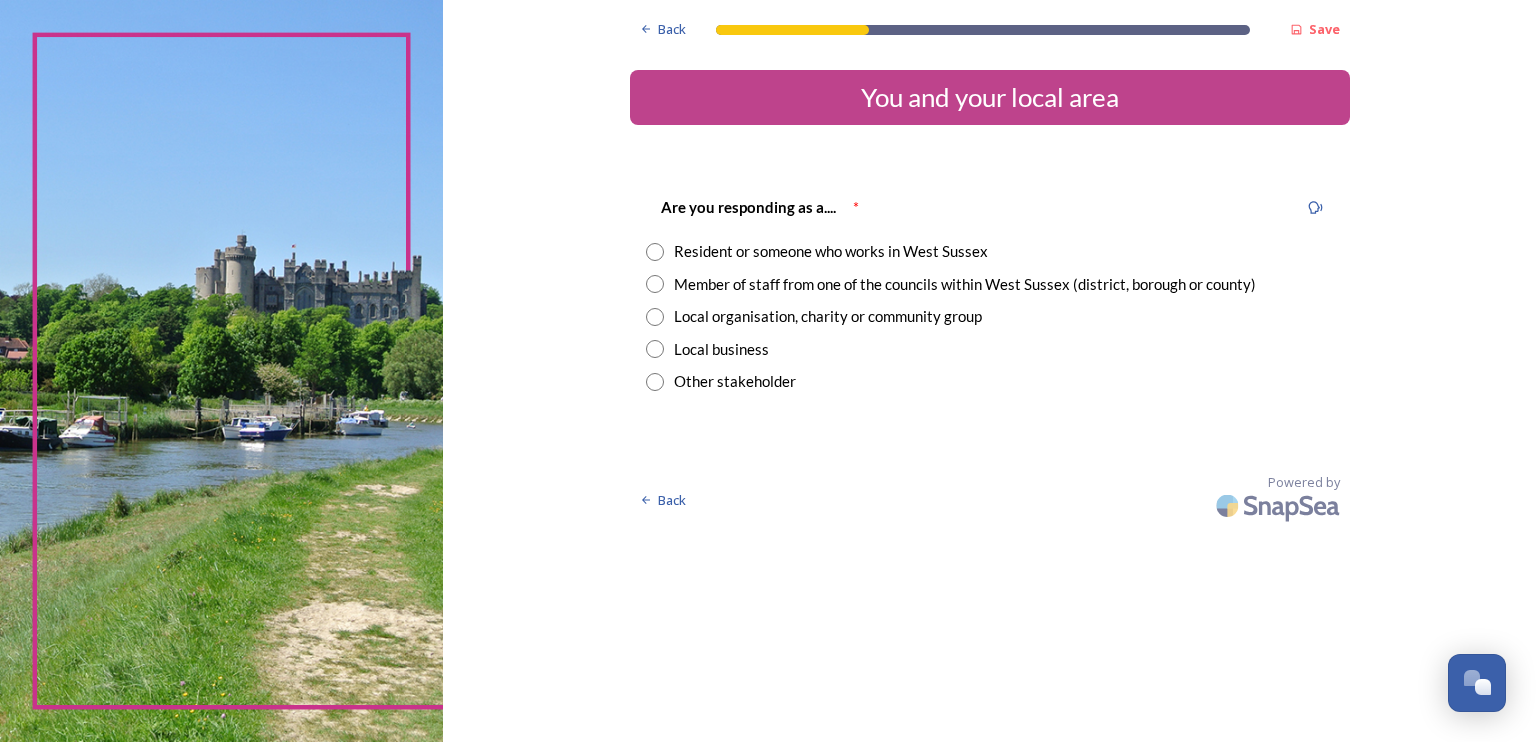 click at bounding box center [655, 252] 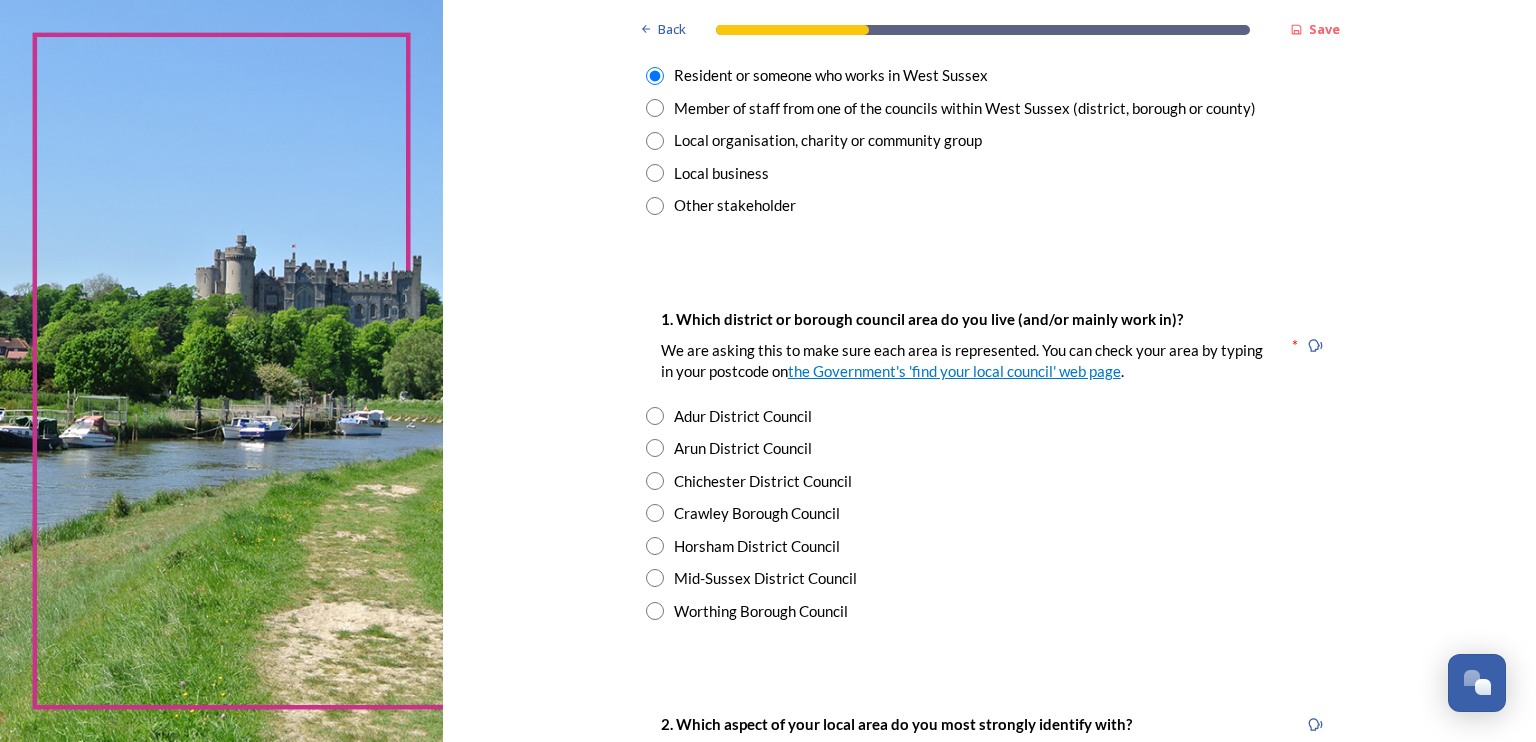 scroll, scrollTop: 300, scrollLeft: 0, axis: vertical 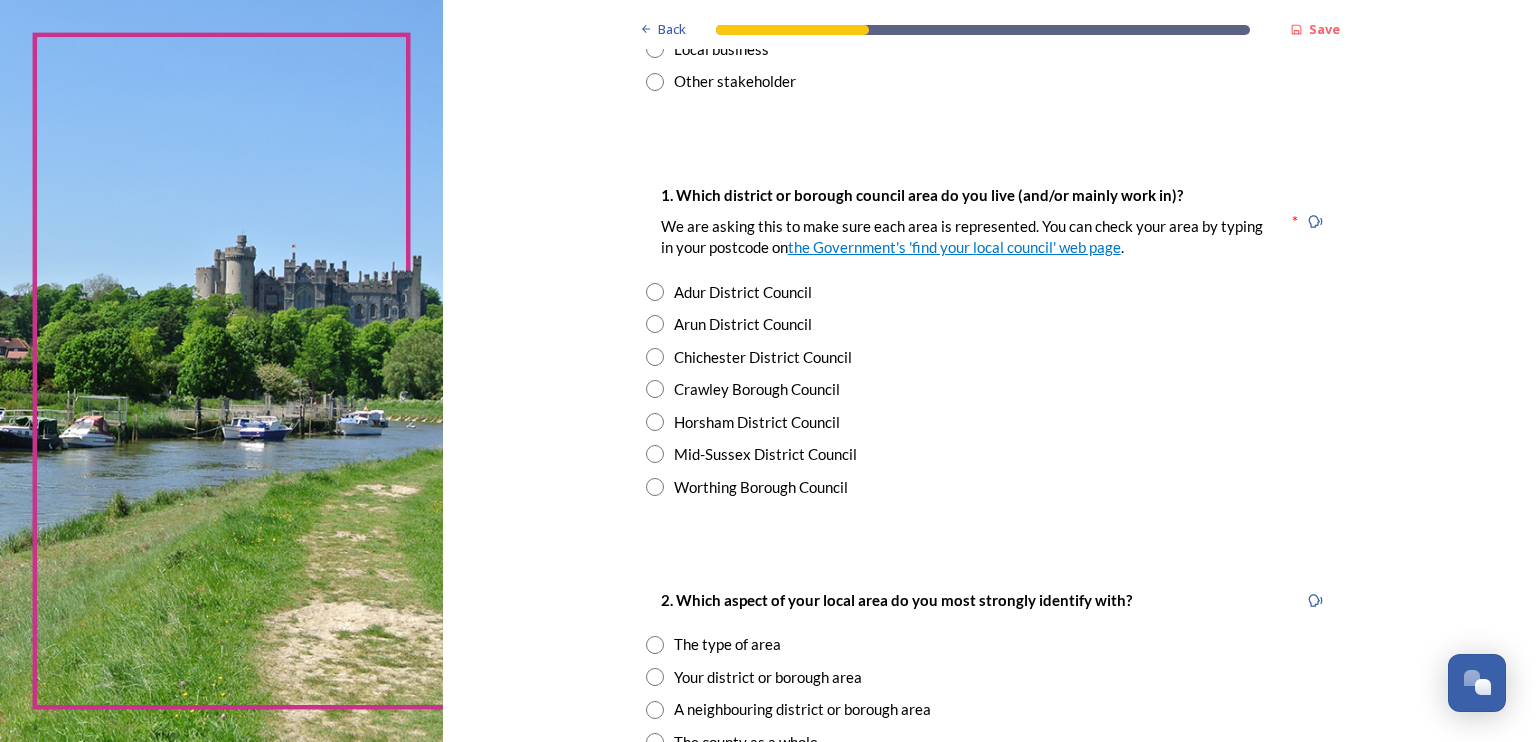 click at bounding box center (655, 324) 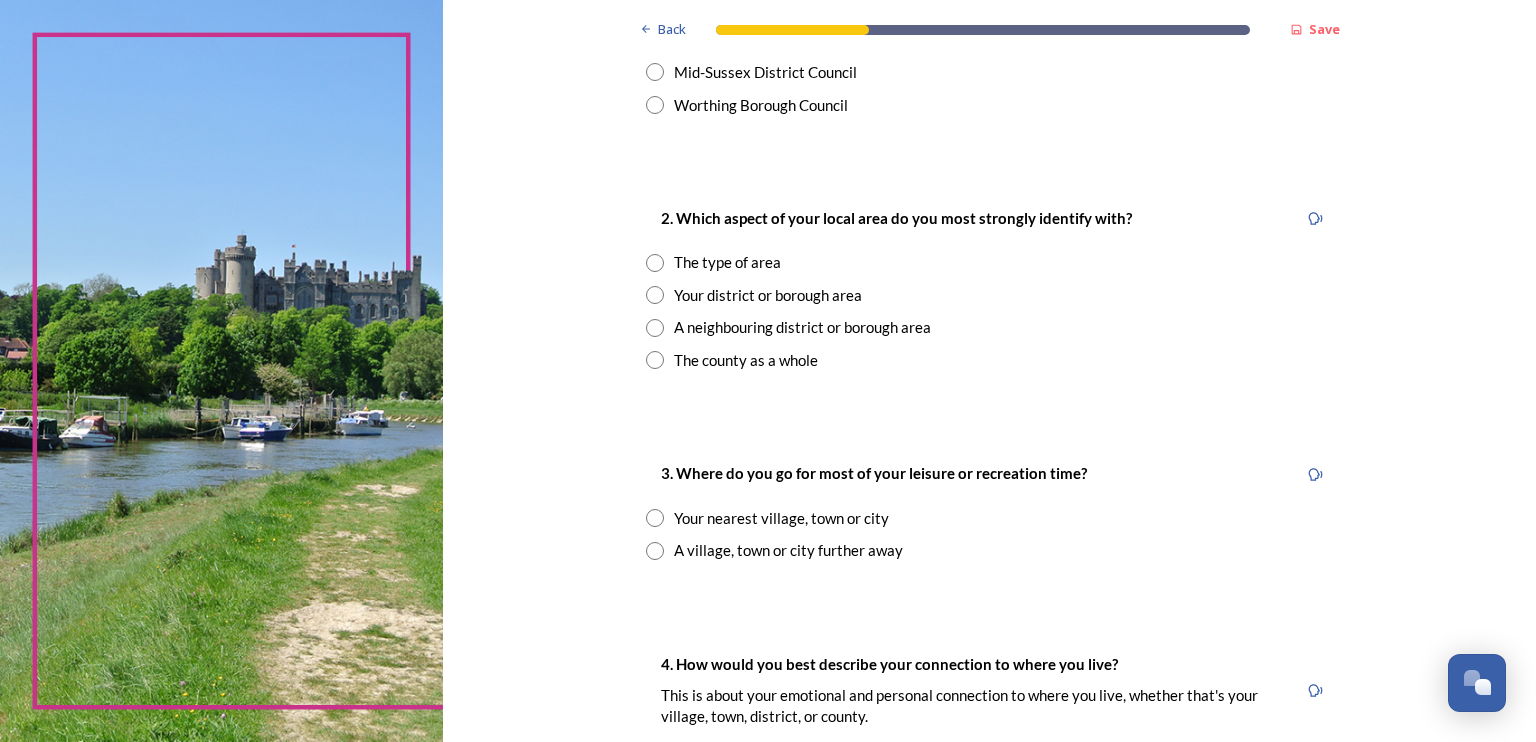 scroll, scrollTop: 700, scrollLeft: 0, axis: vertical 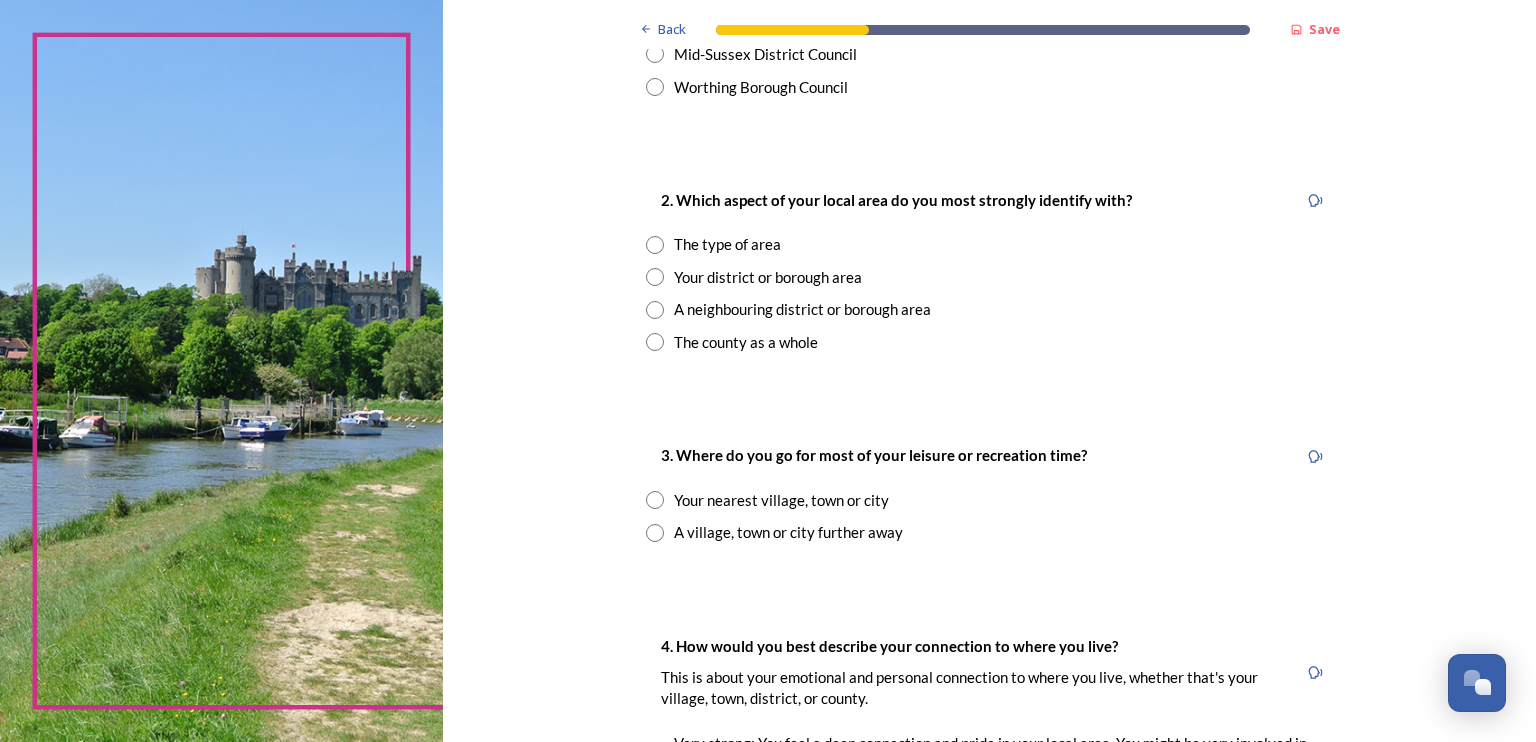 click at bounding box center (655, 277) 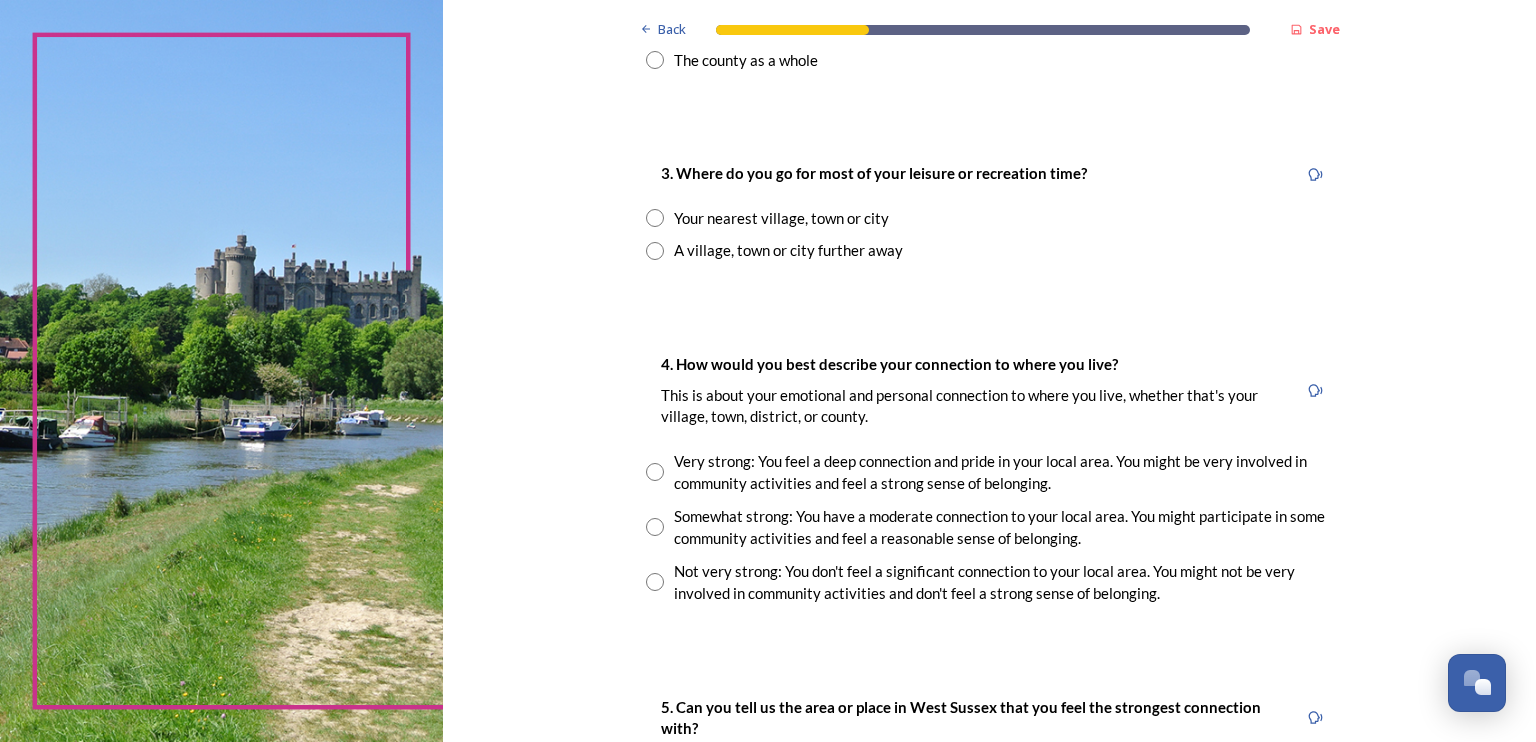 scroll, scrollTop: 1000, scrollLeft: 0, axis: vertical 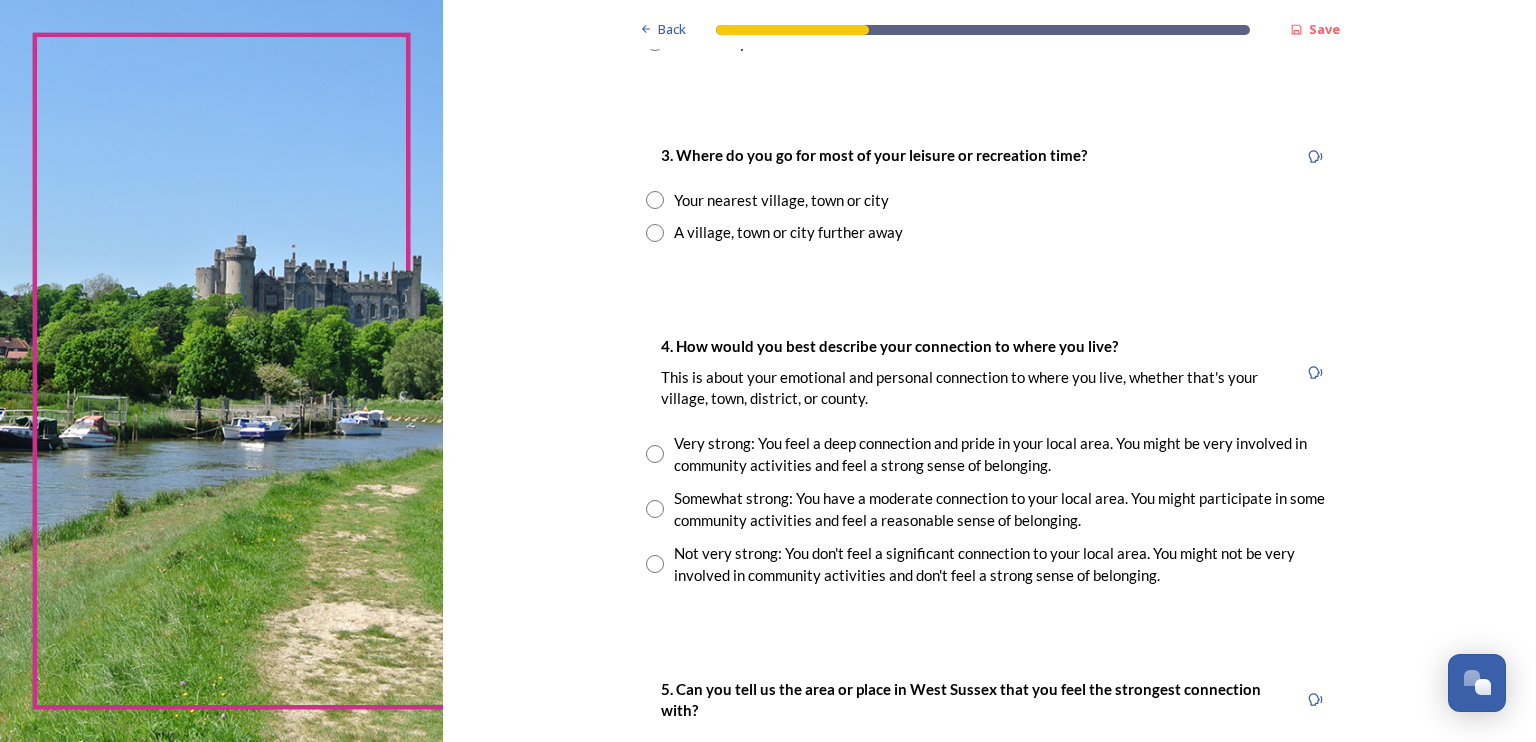 click at bounding box center [655, 200] 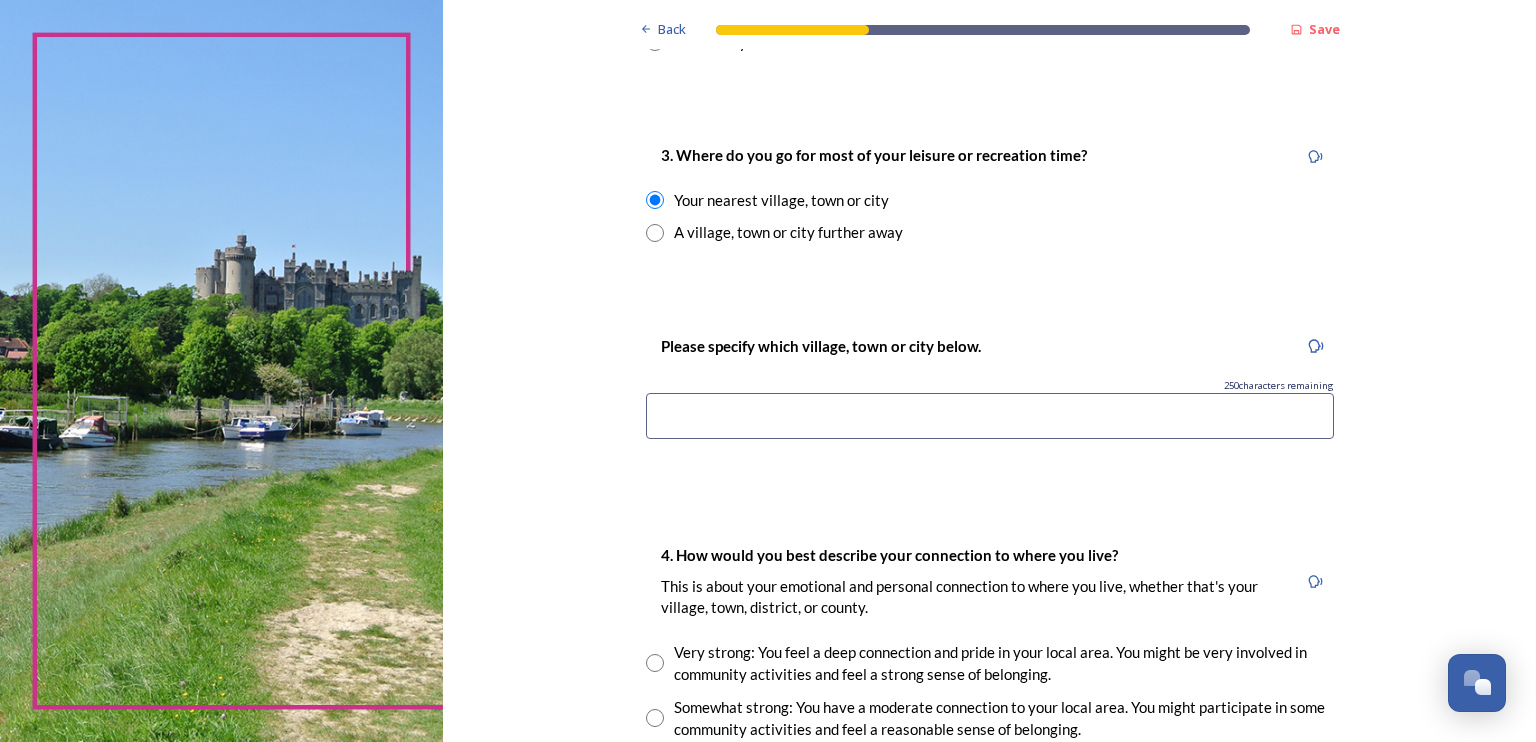 click at bounding box center [990, 416] 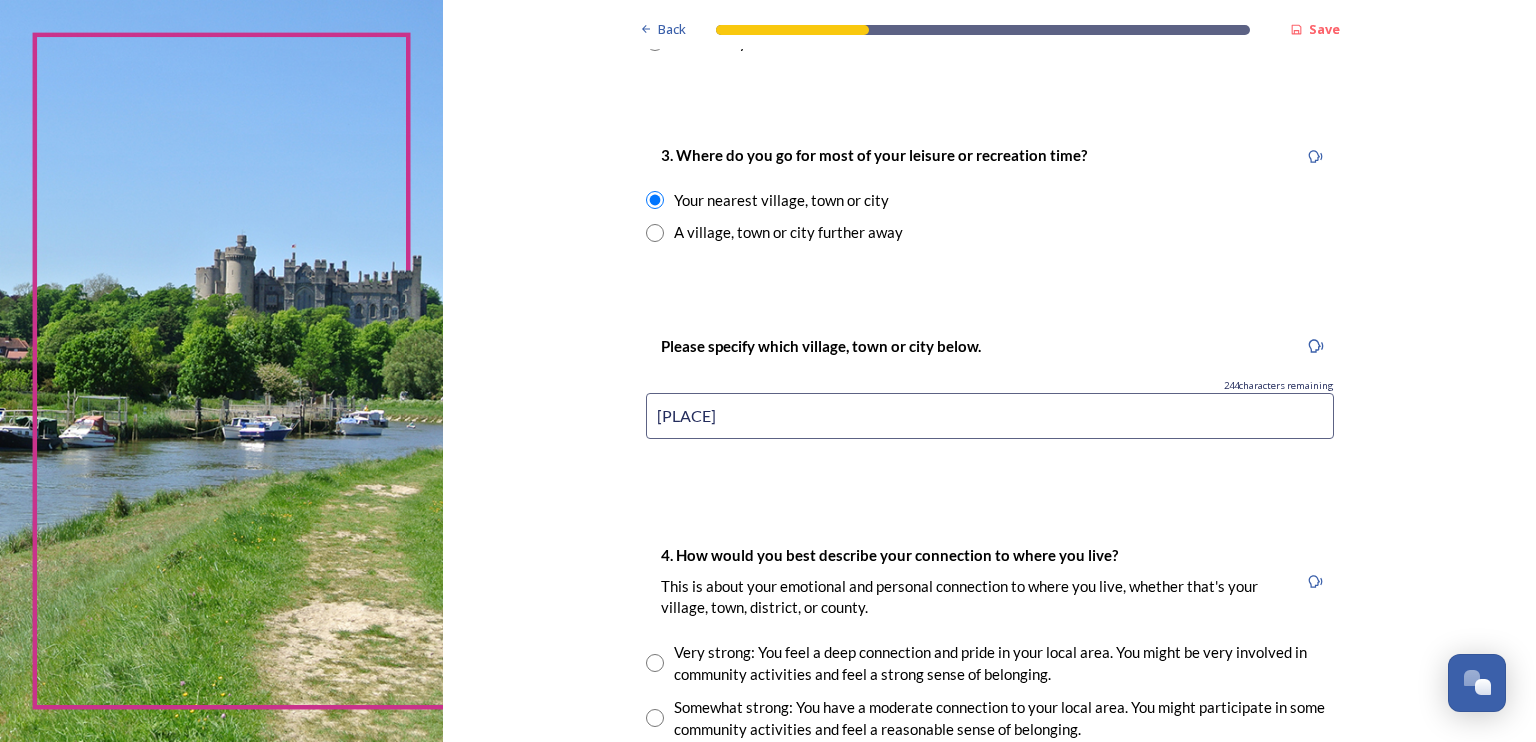 type on "[PLACE]" 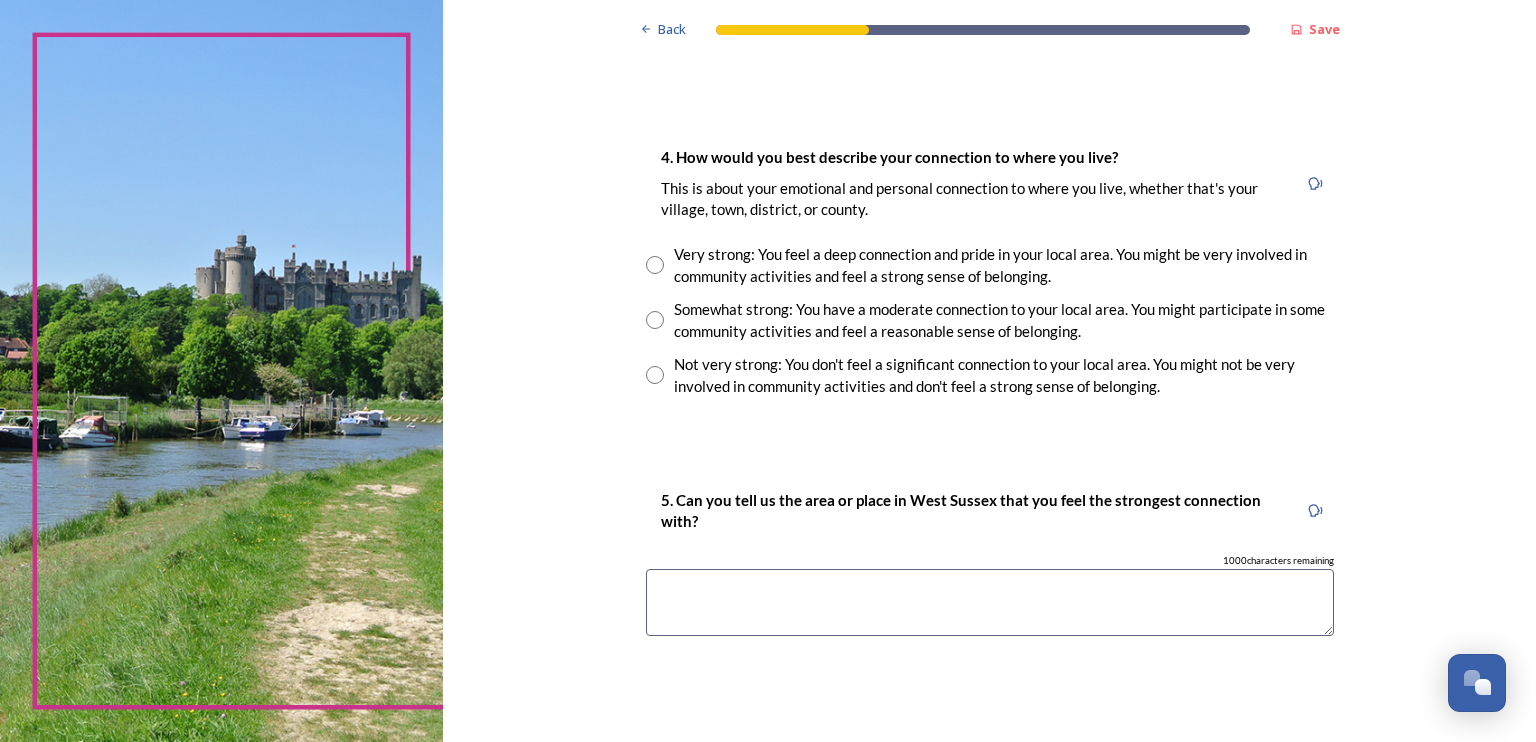scroll, scrollTop: 1400, scrollLeft: 0, axis: vertical 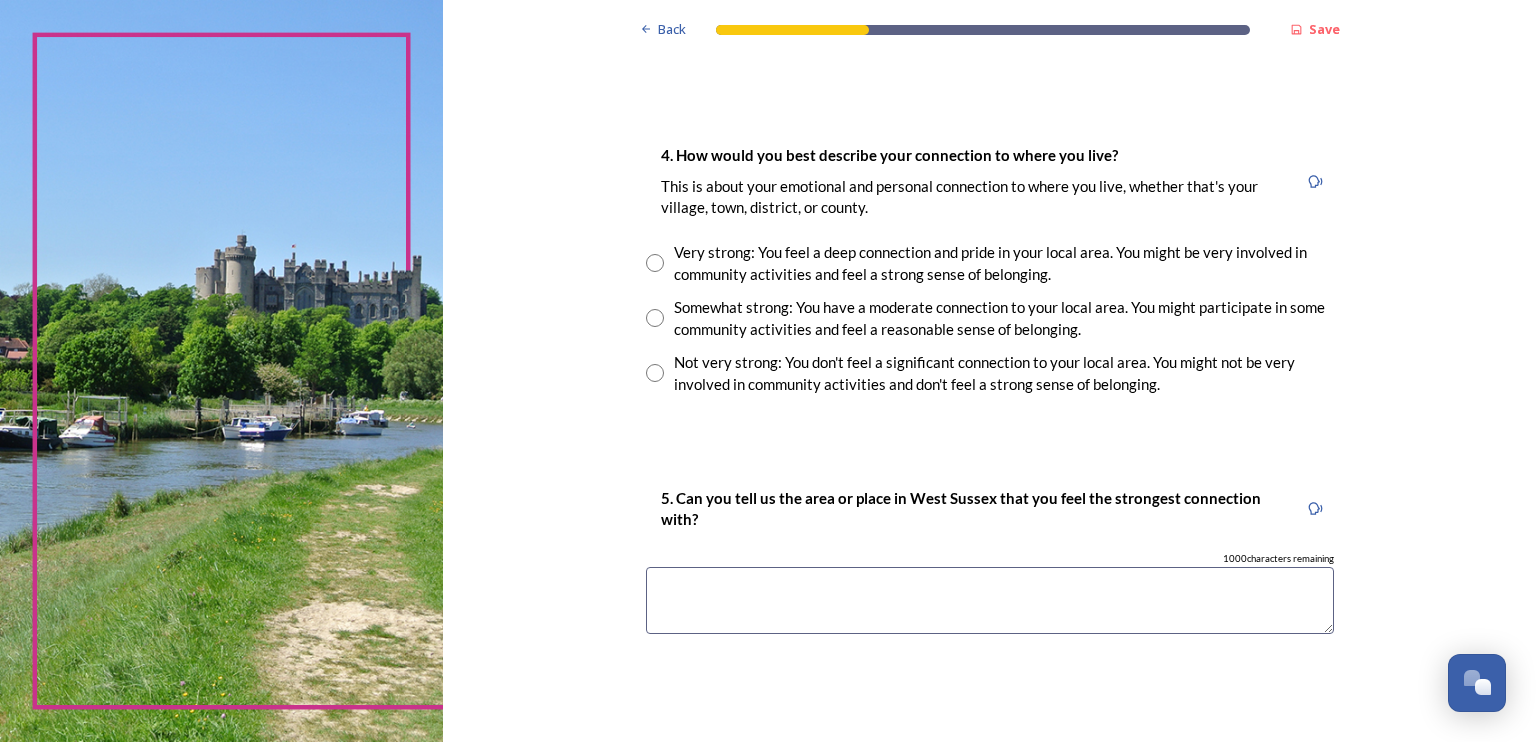click at bounding box center (655, 263) 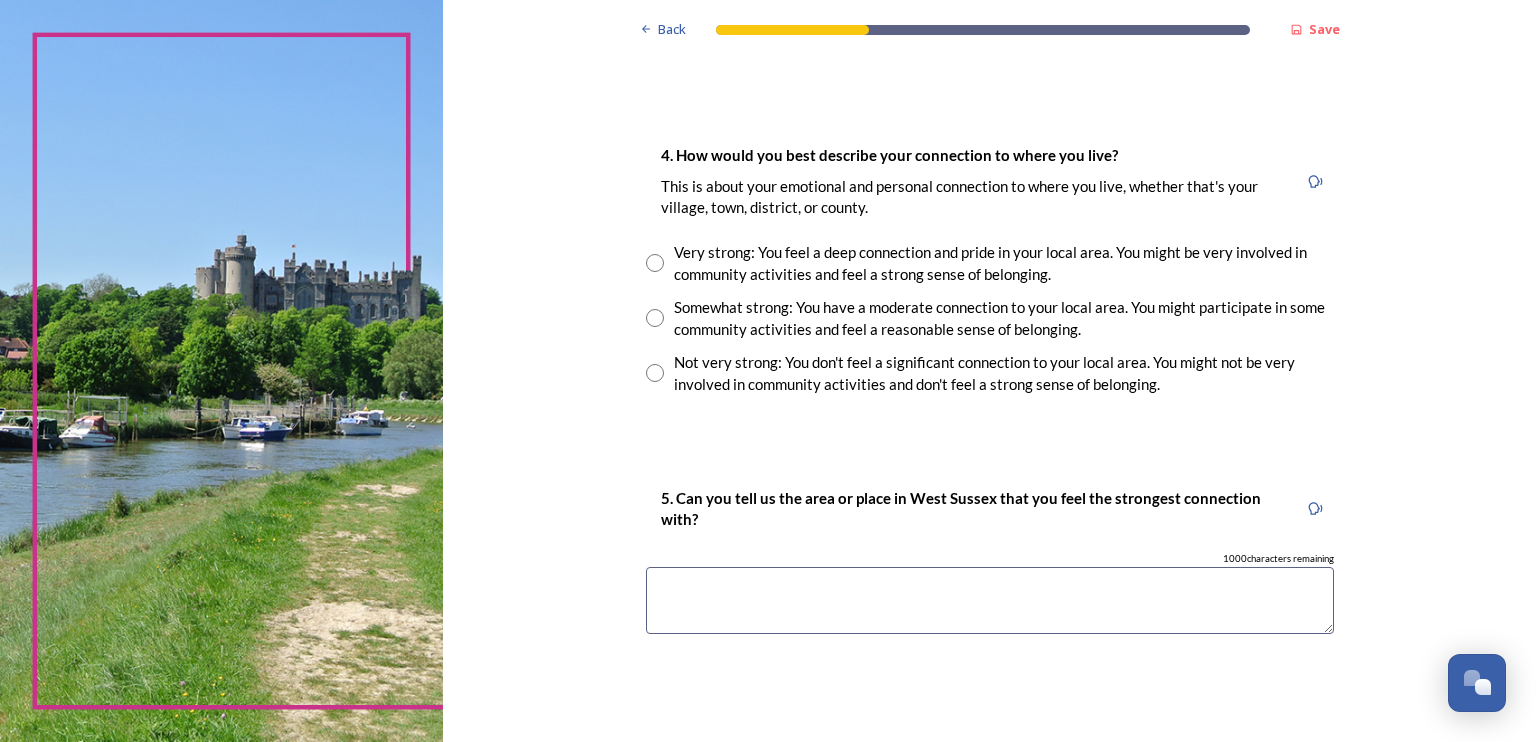radio on "true" 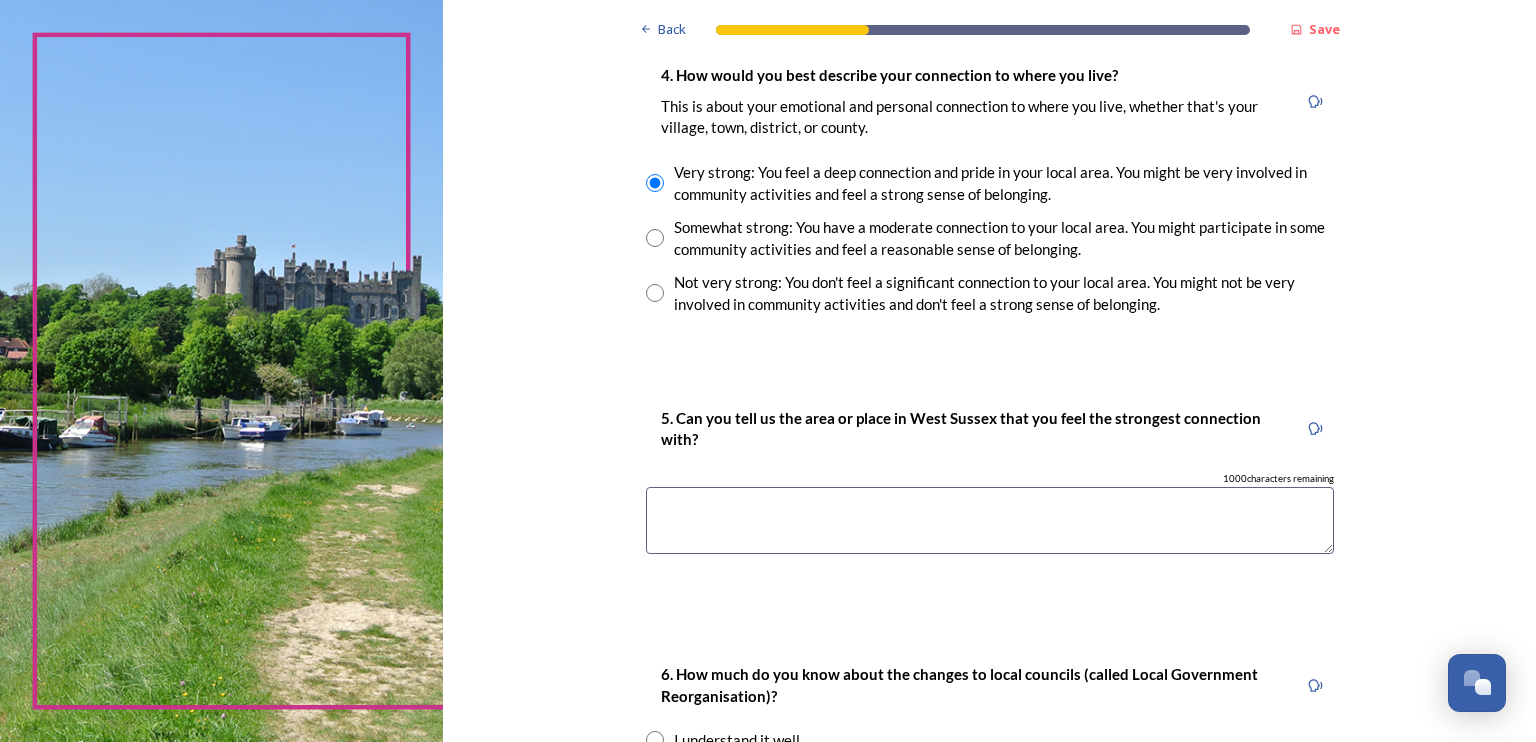 scroll, scrollTop: 1600, scrollLeft: 0, axis: vertical 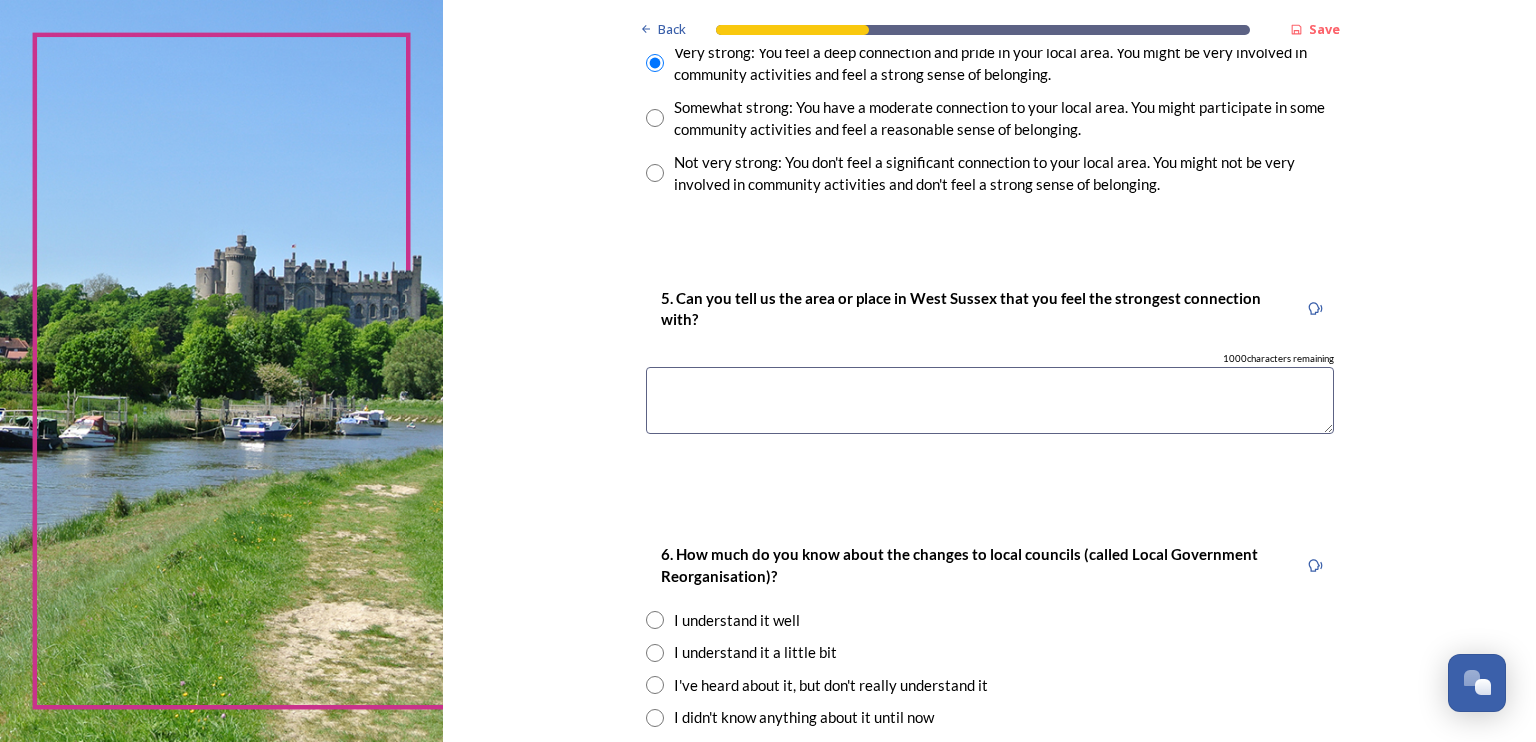click at bounding box center [990, 400] 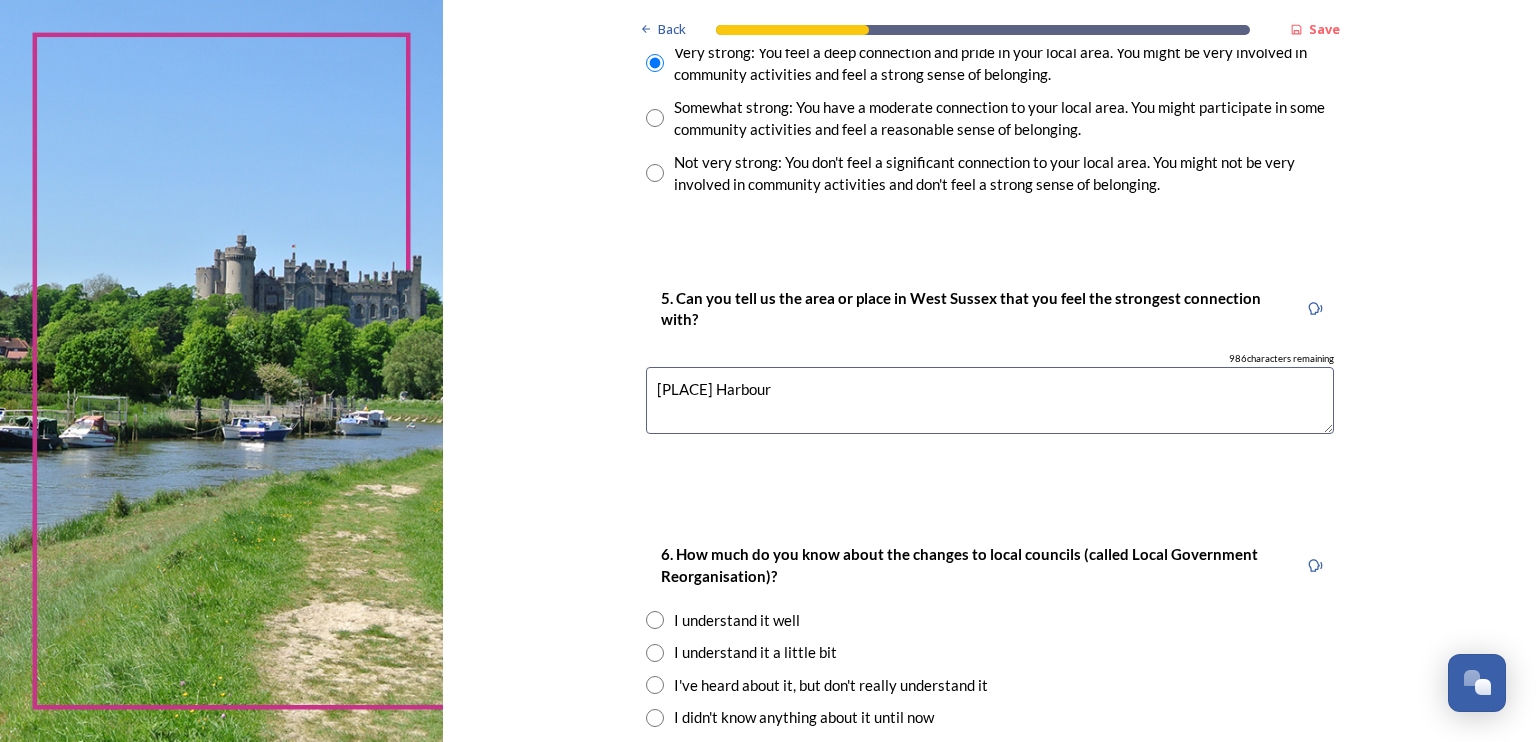 type on "[PLACE] Harbour" 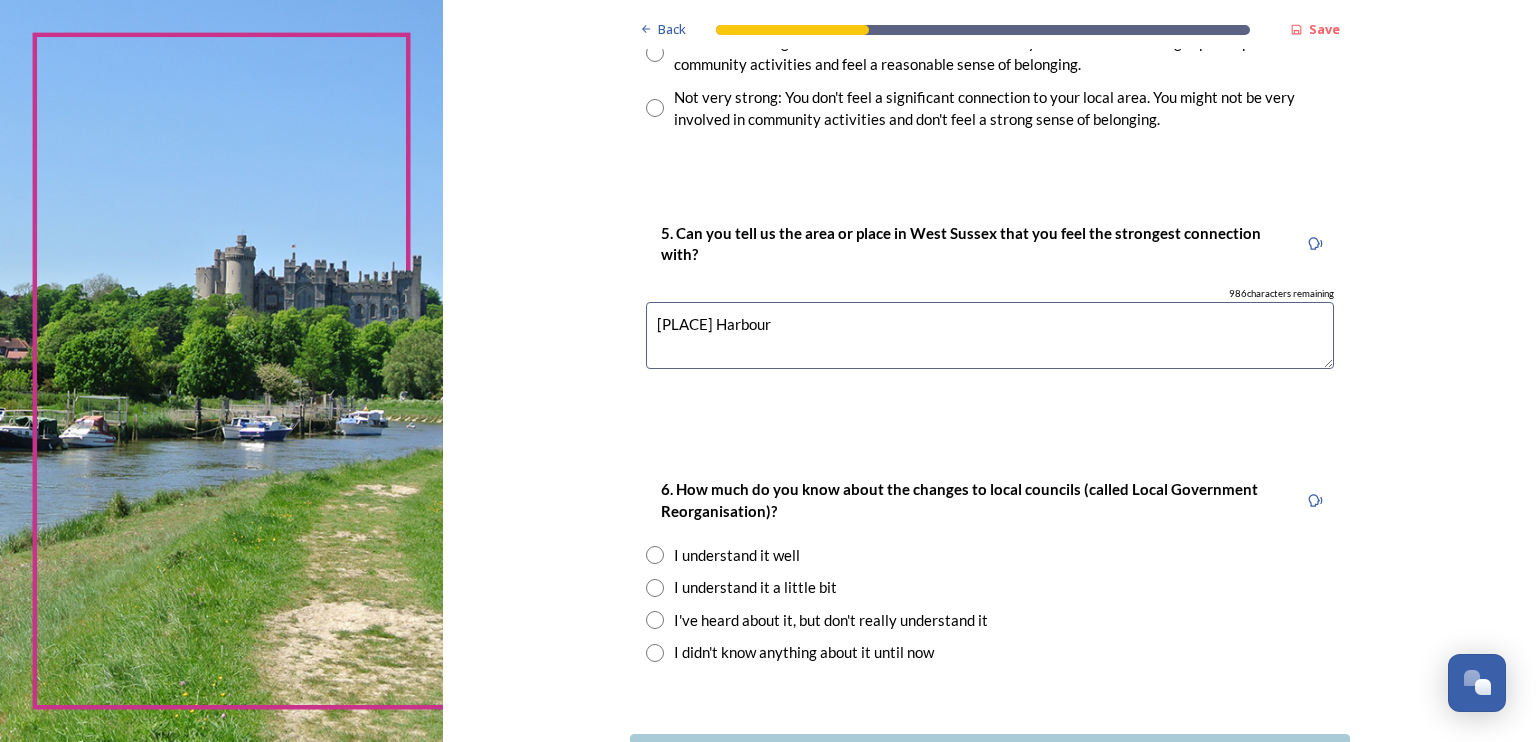 scroll, scrollTop: 1820, scrollLeft: 0, axis: vertical 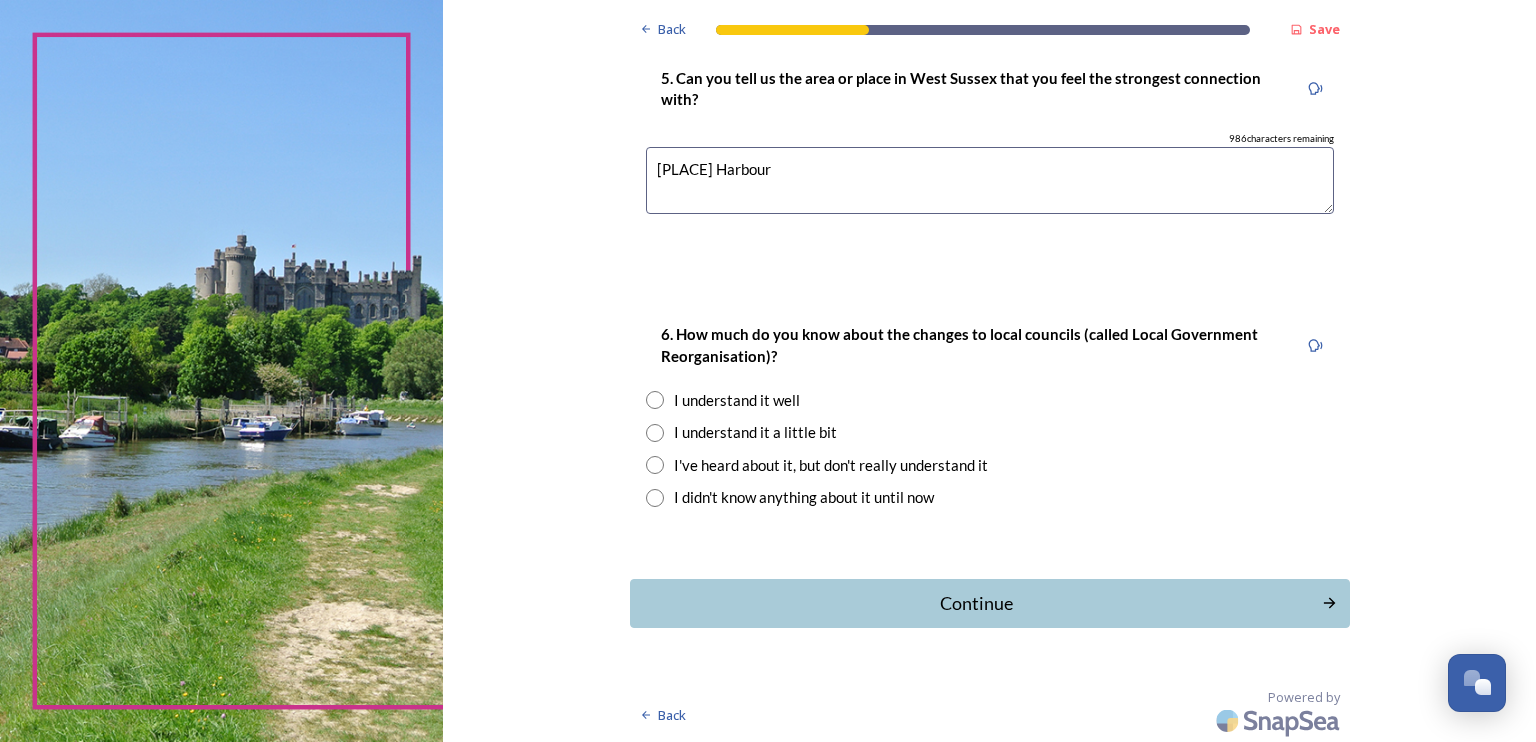 click at bounding box center [655, 465] 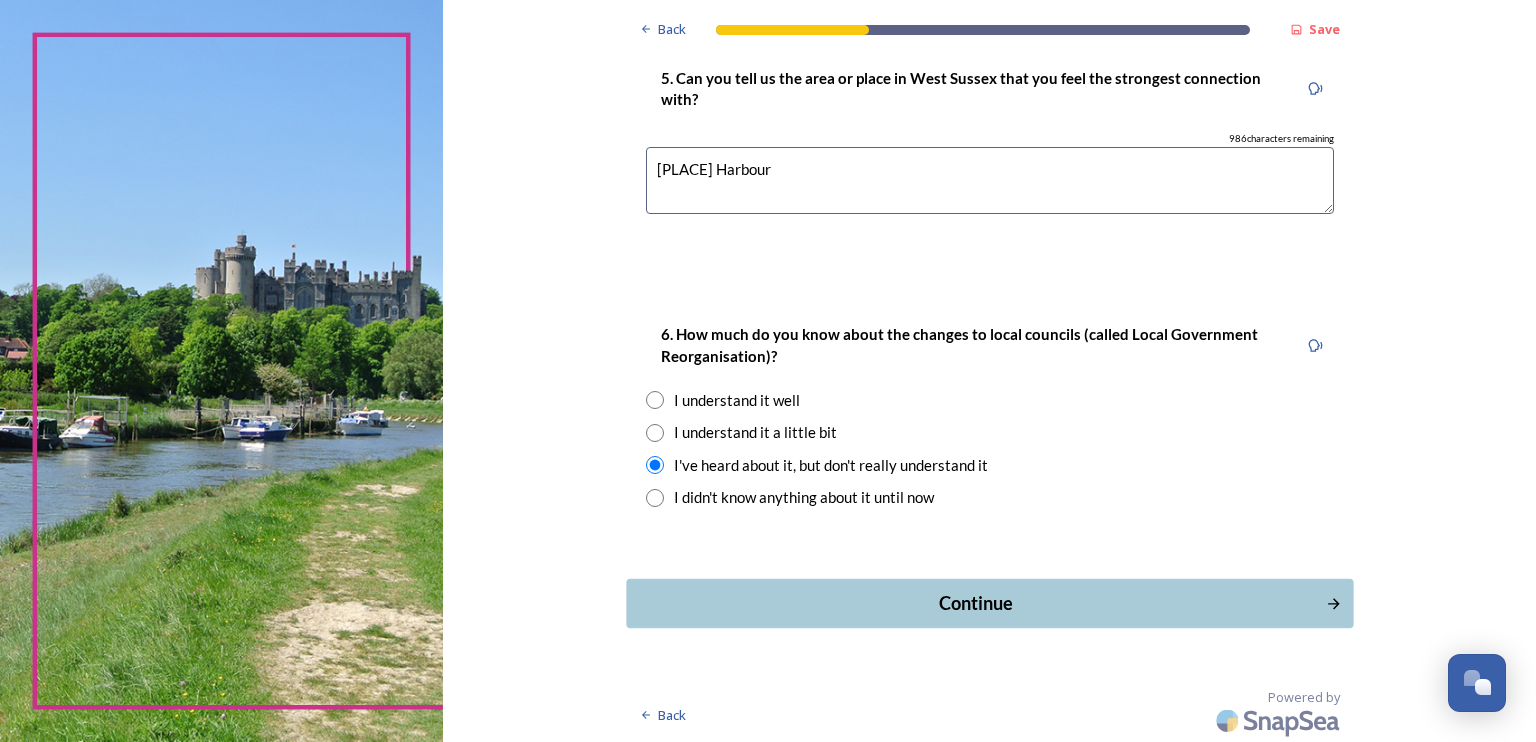 click on "Continue" at bounding box center (975, 603) 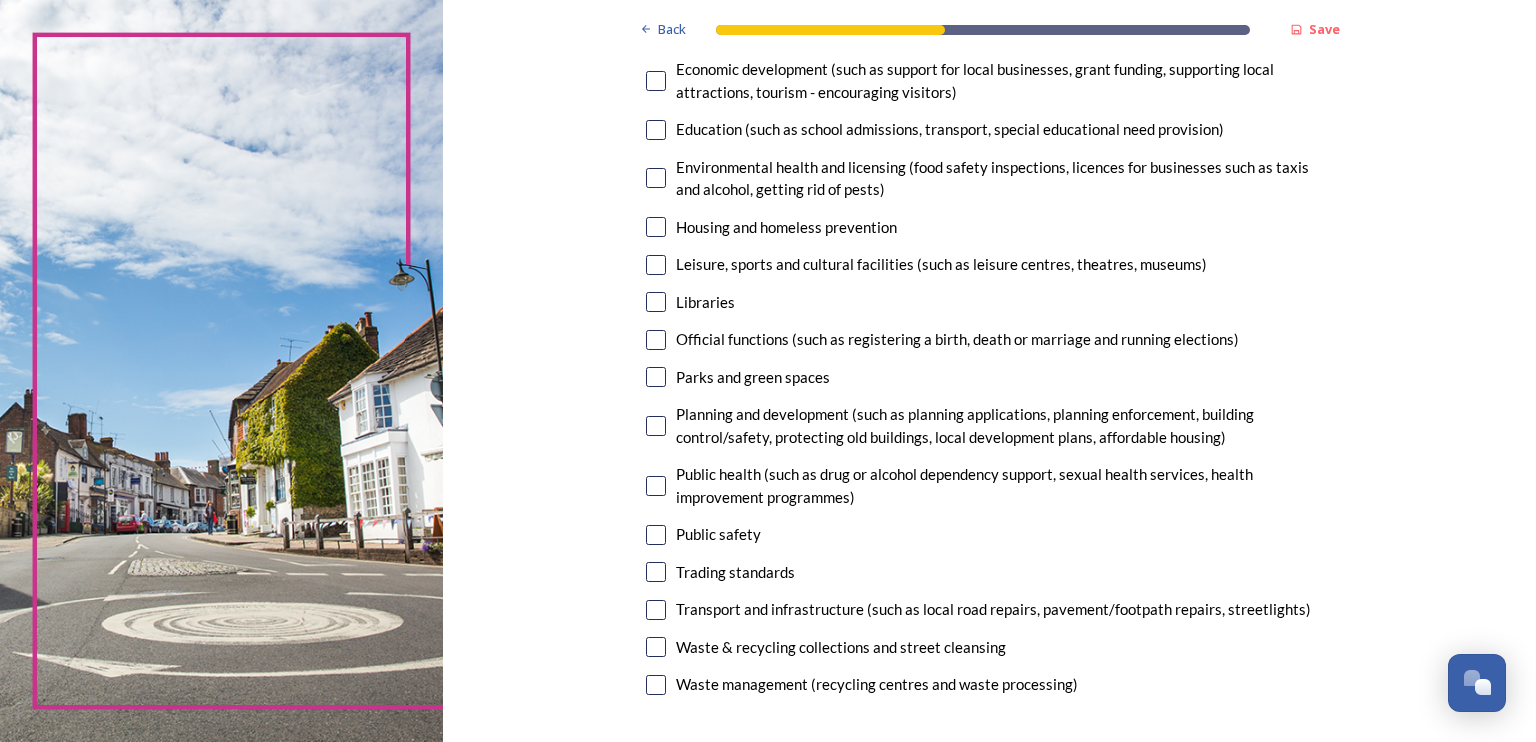 scroll, scrollTop: 500, scrollLeft: 0, axis: vertical 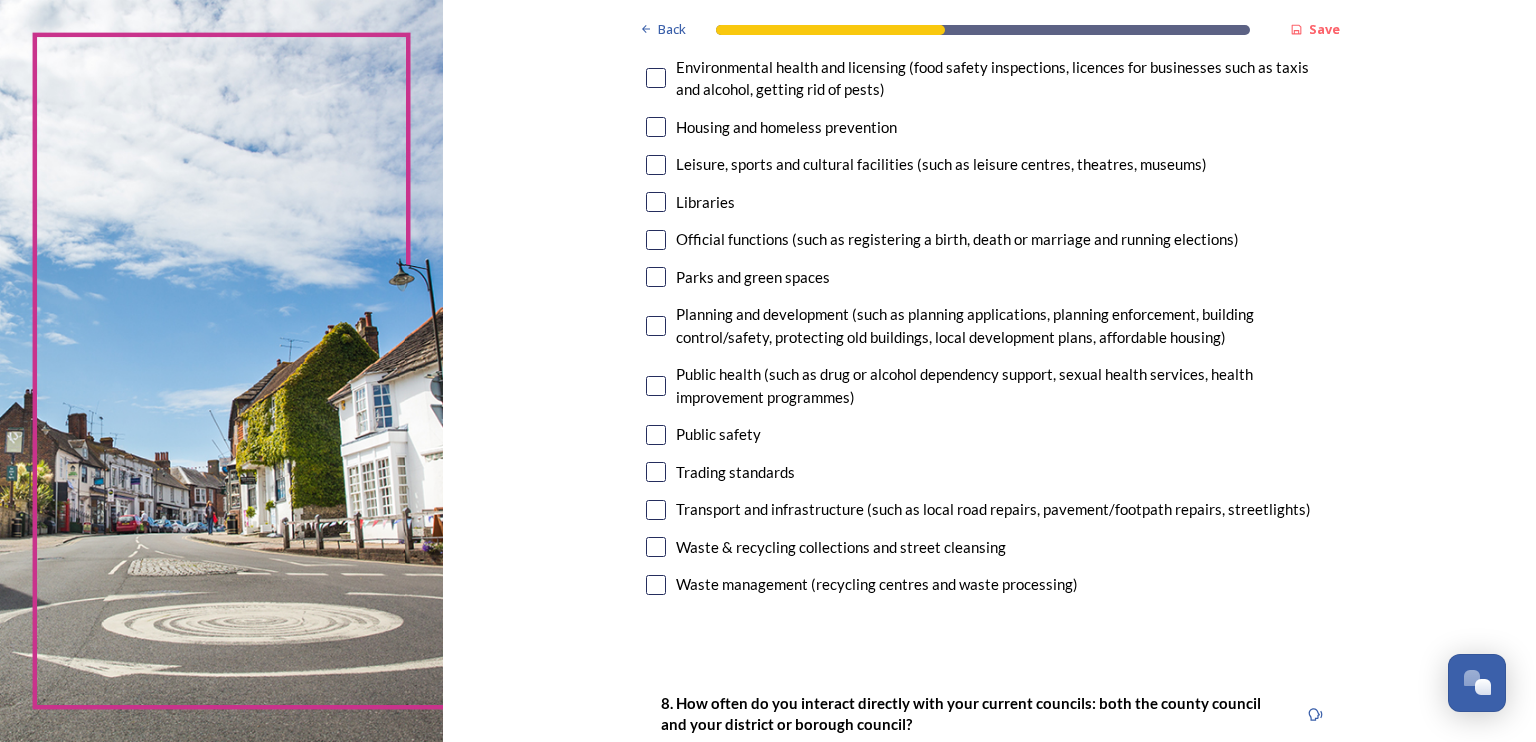 click at bounding box center [656, 326] 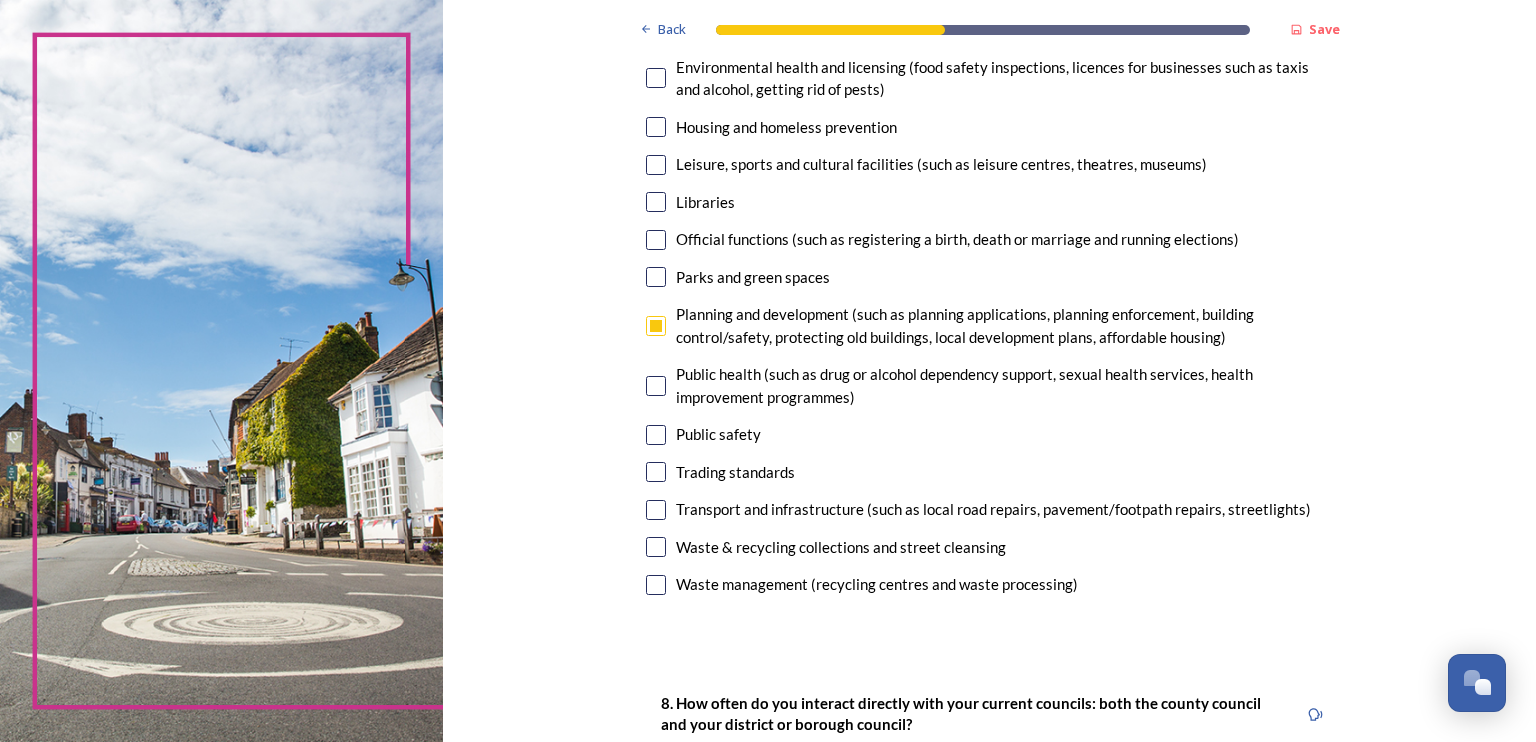 click at bounding box center [656, 435] 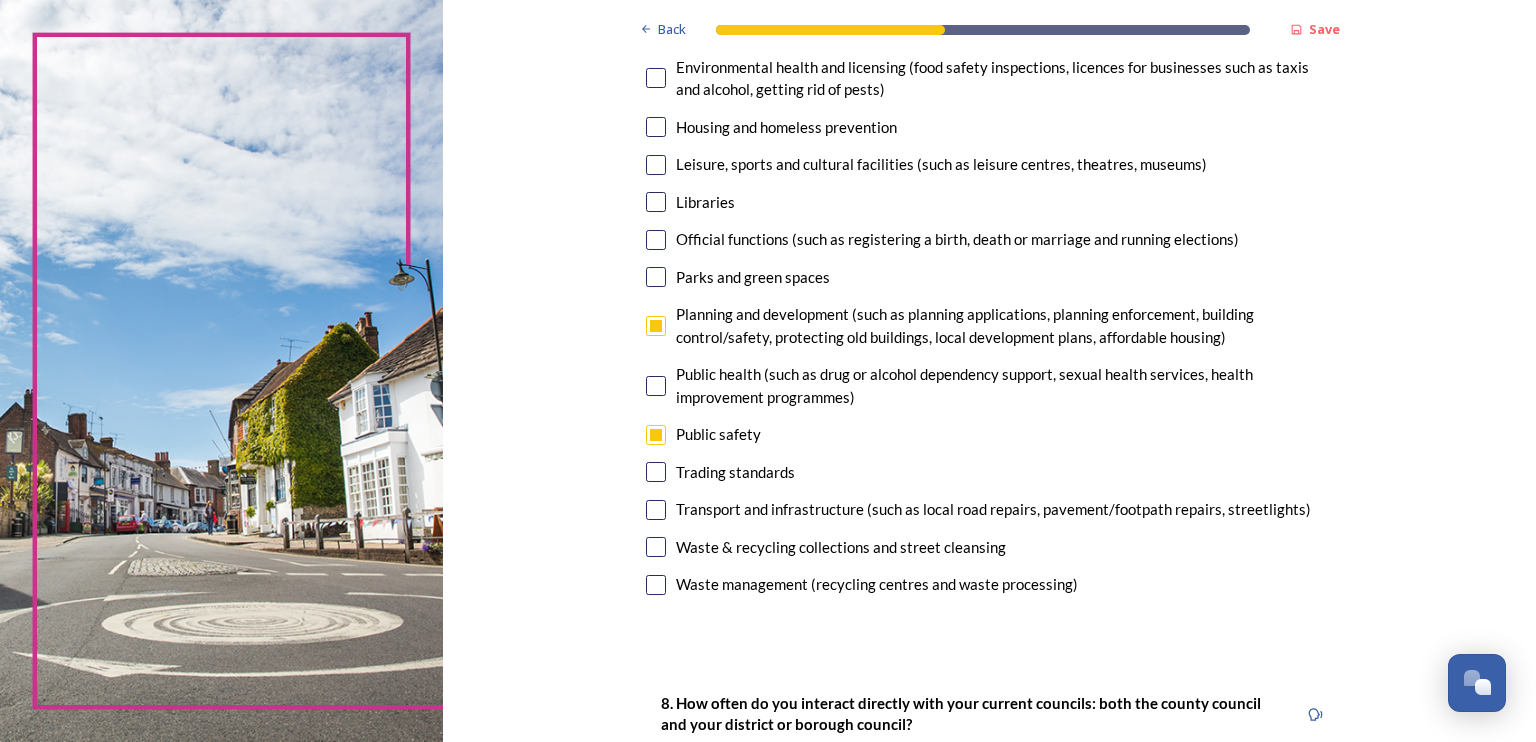 click at bounding box center (656, 510) 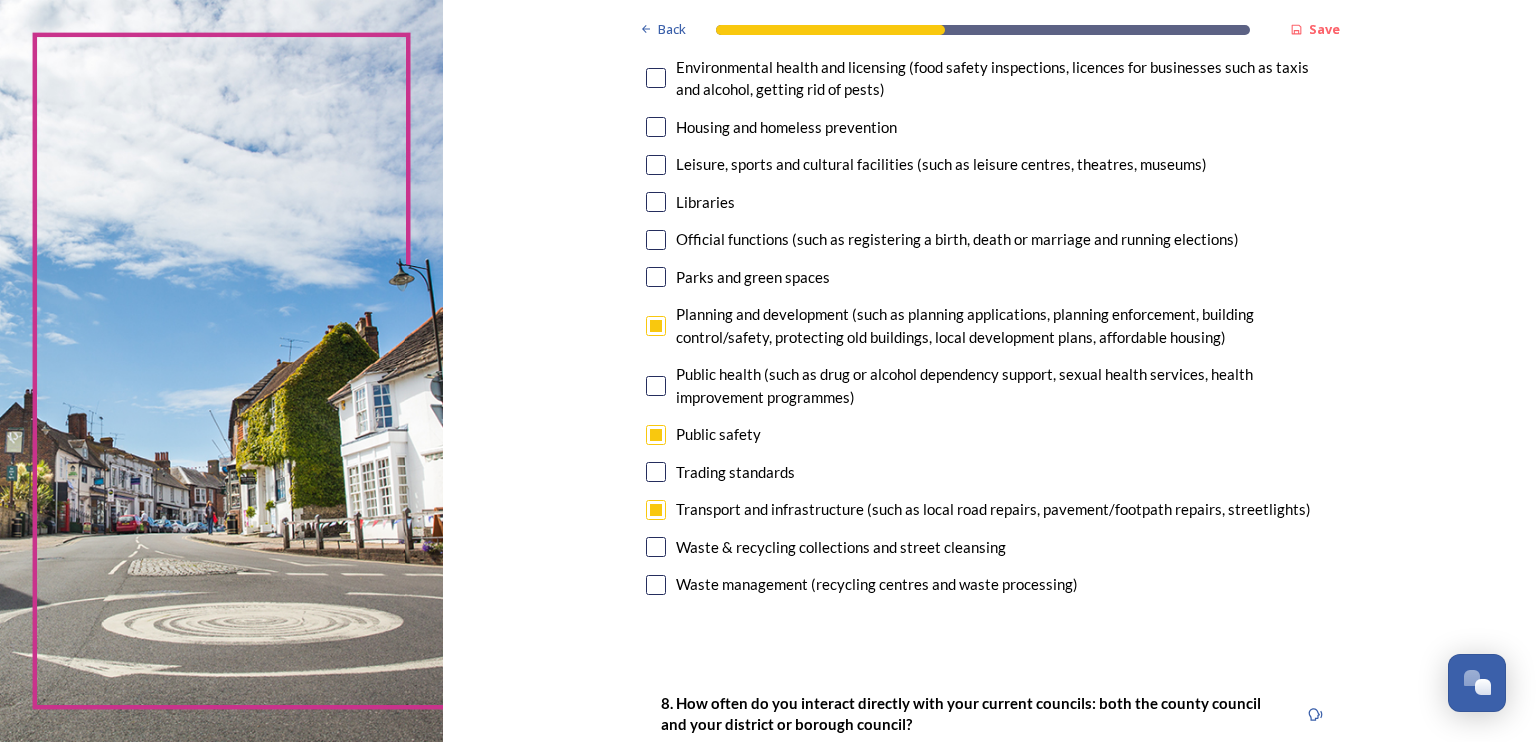 click at bounding box center (656, 547) 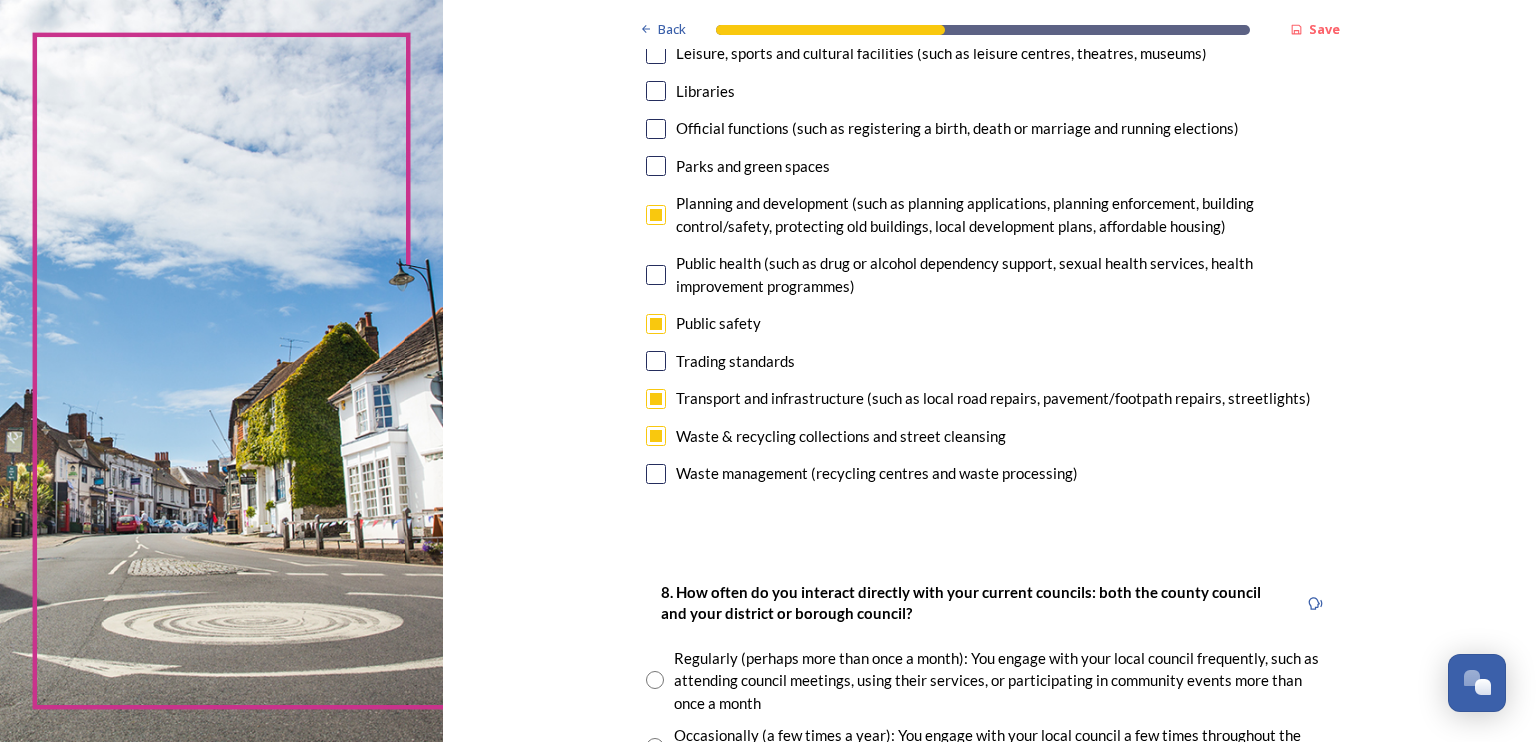 scroll, scrollTop: 800, scrollLeft: 0, axis: vertical 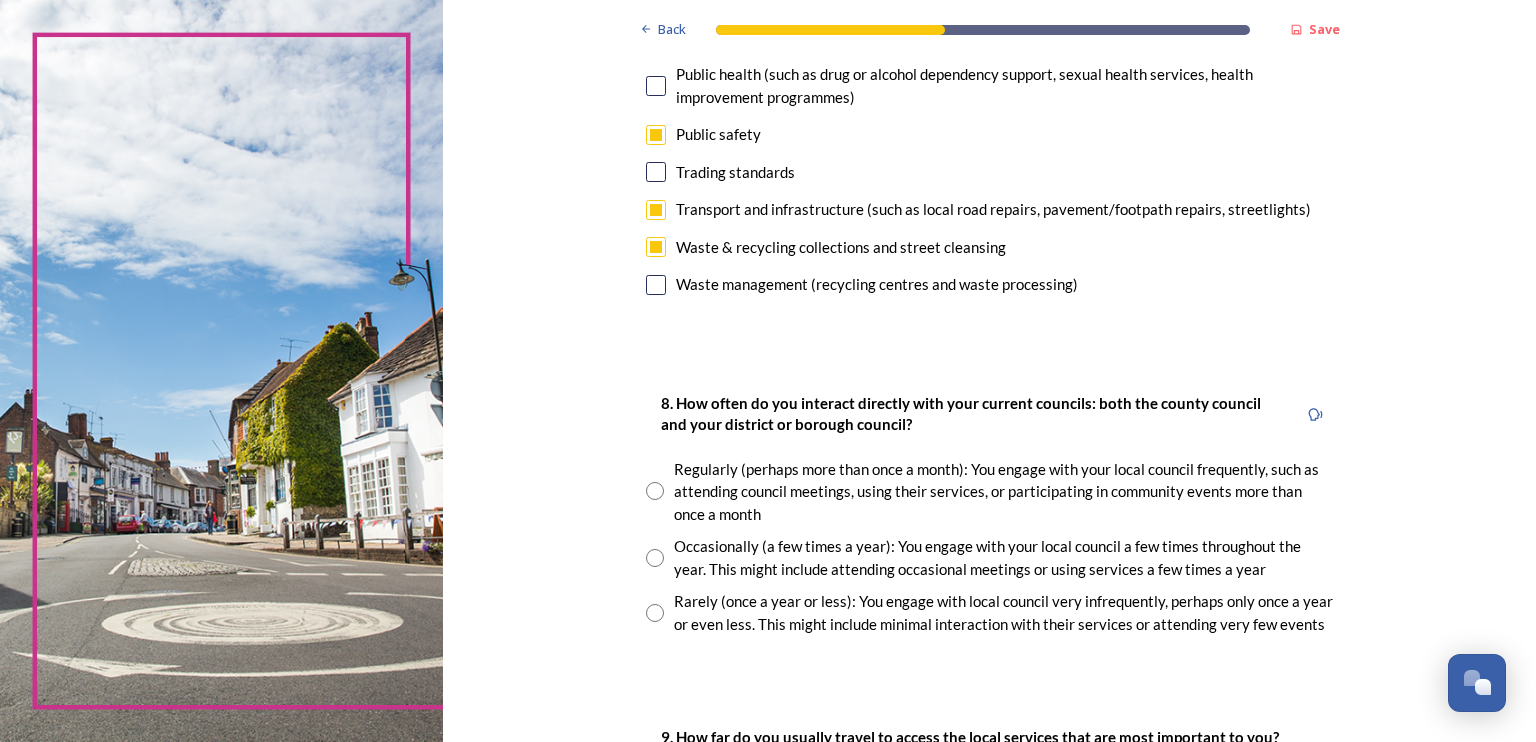 click at bounding box center [656, 285] 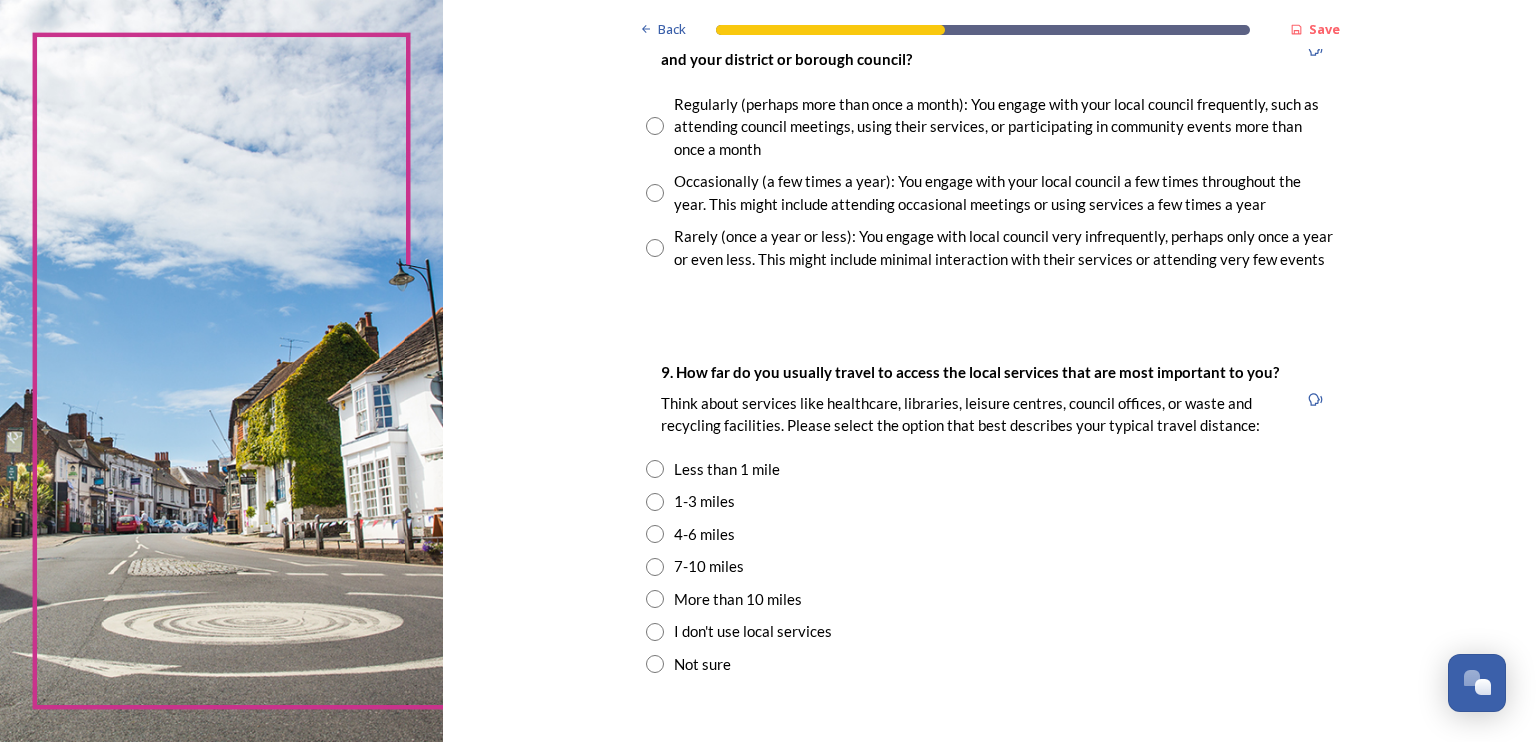 scroll, scrollTop: 1200, scrollLeft: 0, axis: vertical 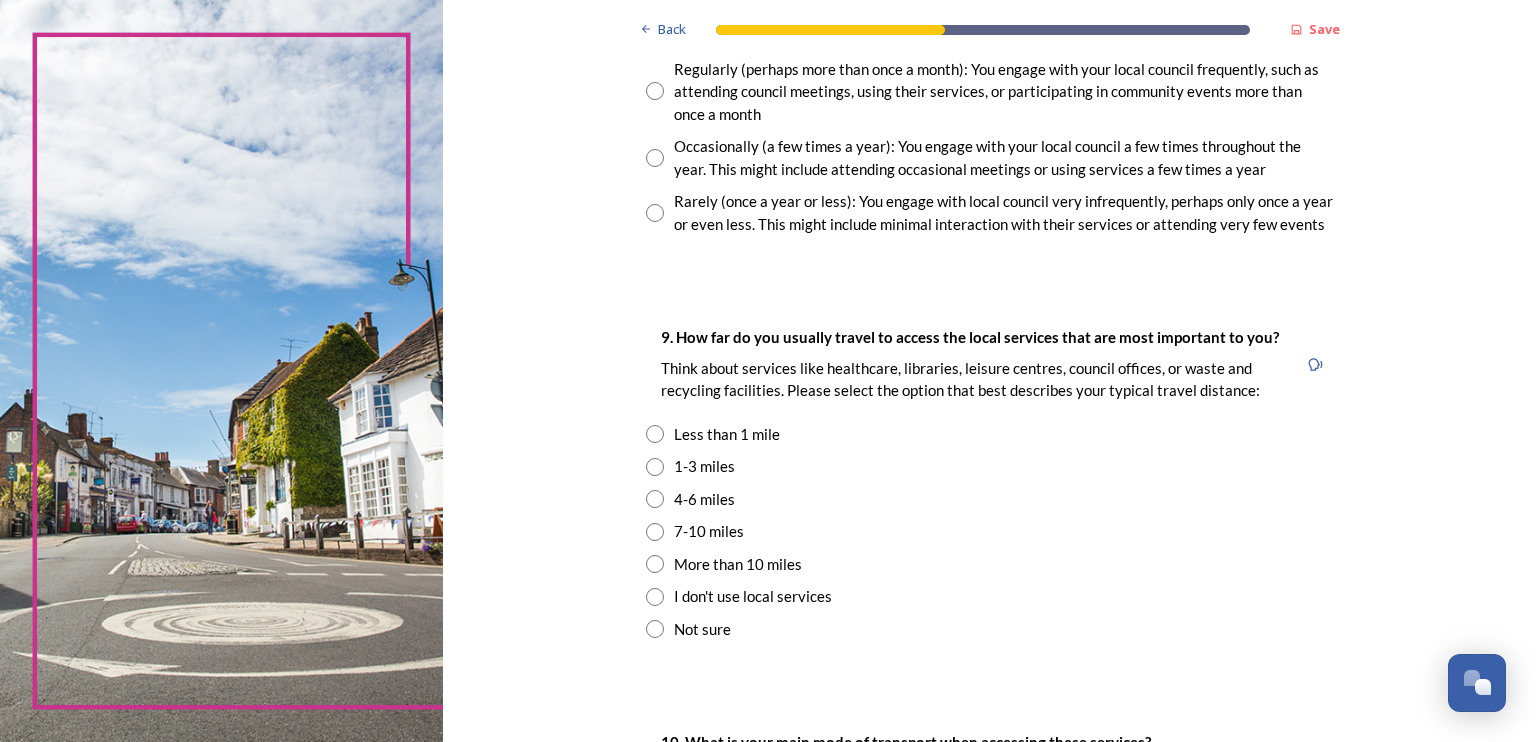 click on "8. How often do you interact directly with your current councils: both the county council and your district or borough council?  Regularly (perhaps more than once a month): You engage with your local council frequently, such as attending council meetings, using their services, or participating in community events more than once a month Occasionally (a few times a year): You engage with your local council a few times throughout the year. This might include attending occasional meetings or using services a few times a year Rarely (once a year or less): You engage with local council very infrequently, perhaps only once a year or even less. This might include minimal interaction with their services or attending very few events" at bounding box center [990, 113] 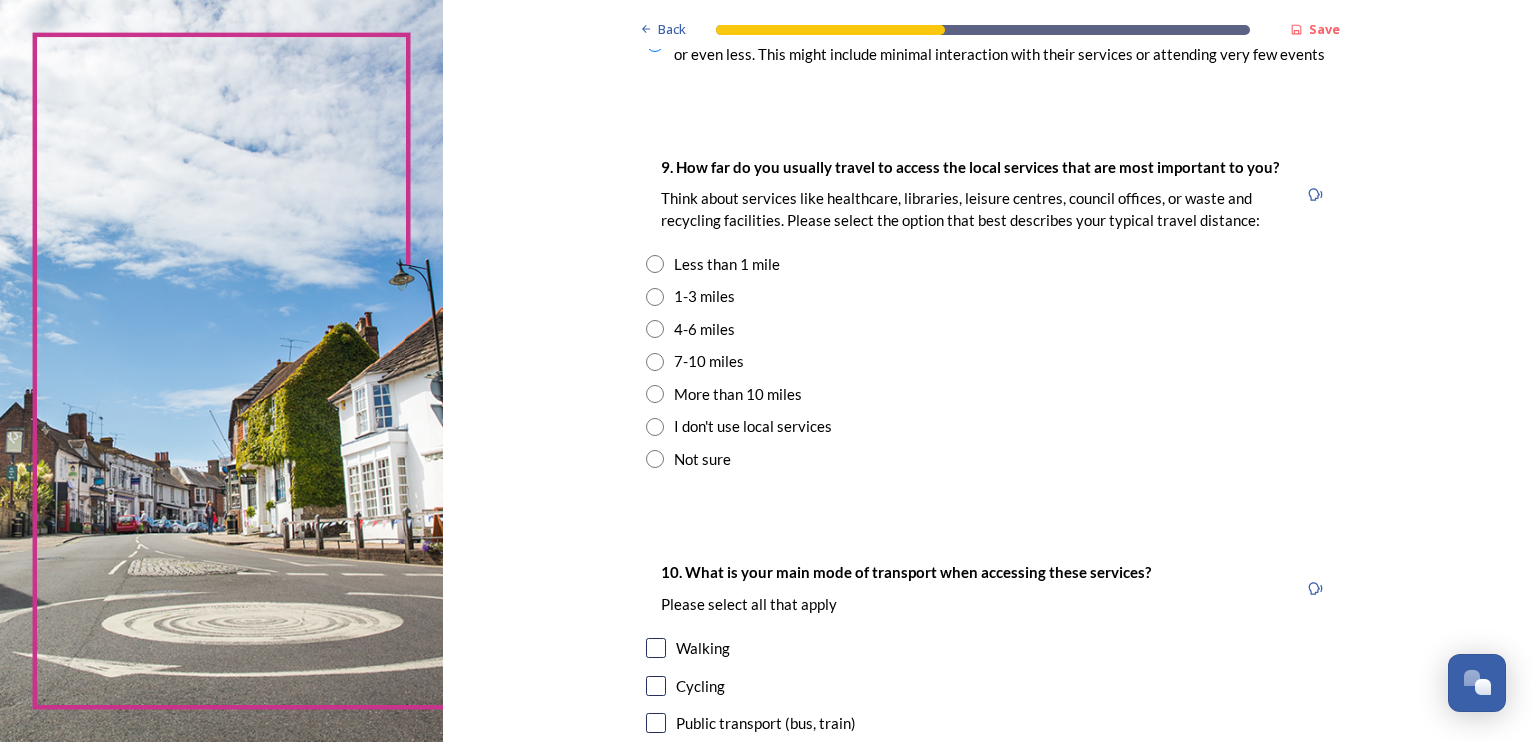 scroll, scrollTop: 1400, scrollLeft: 0, axis: vertical 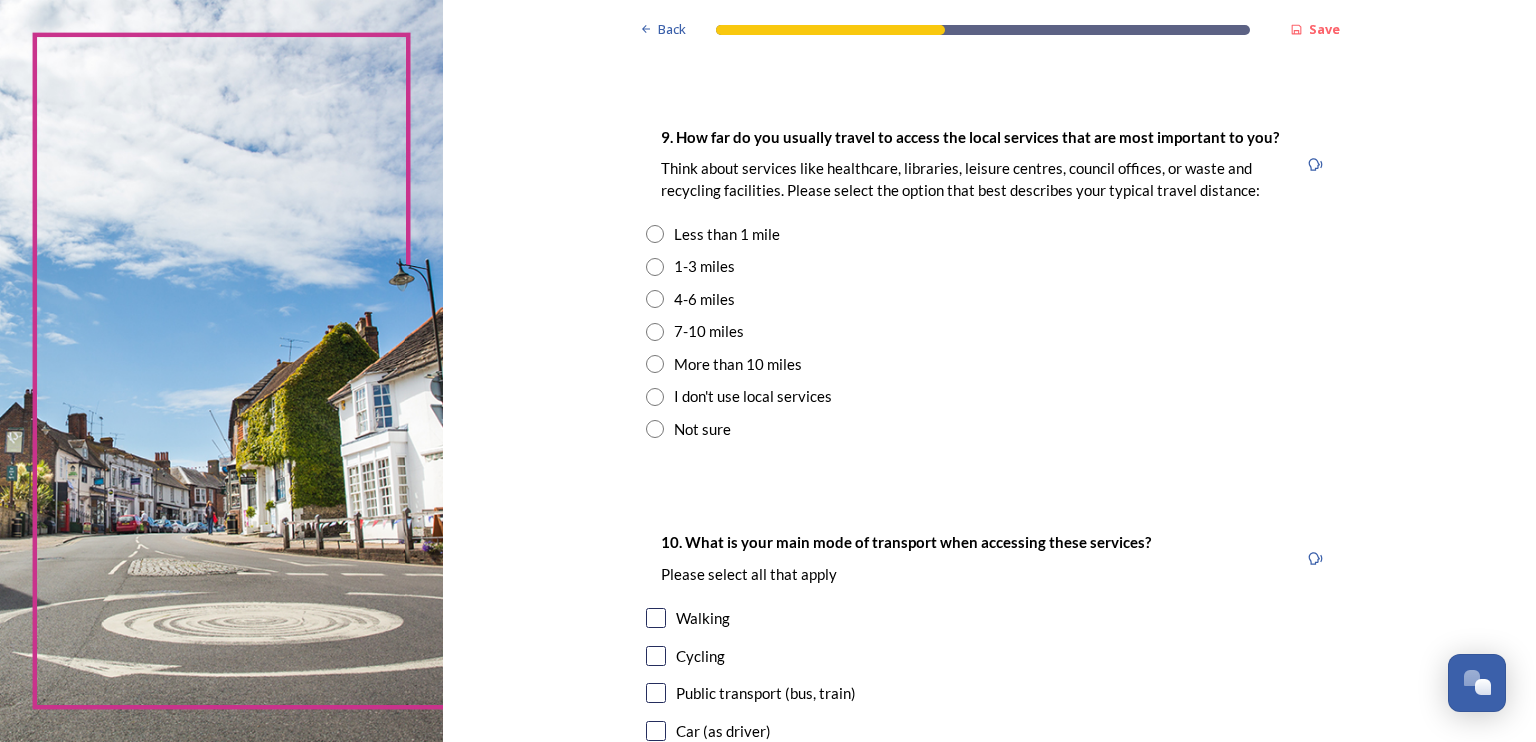 click at bounding box center [655, 299] 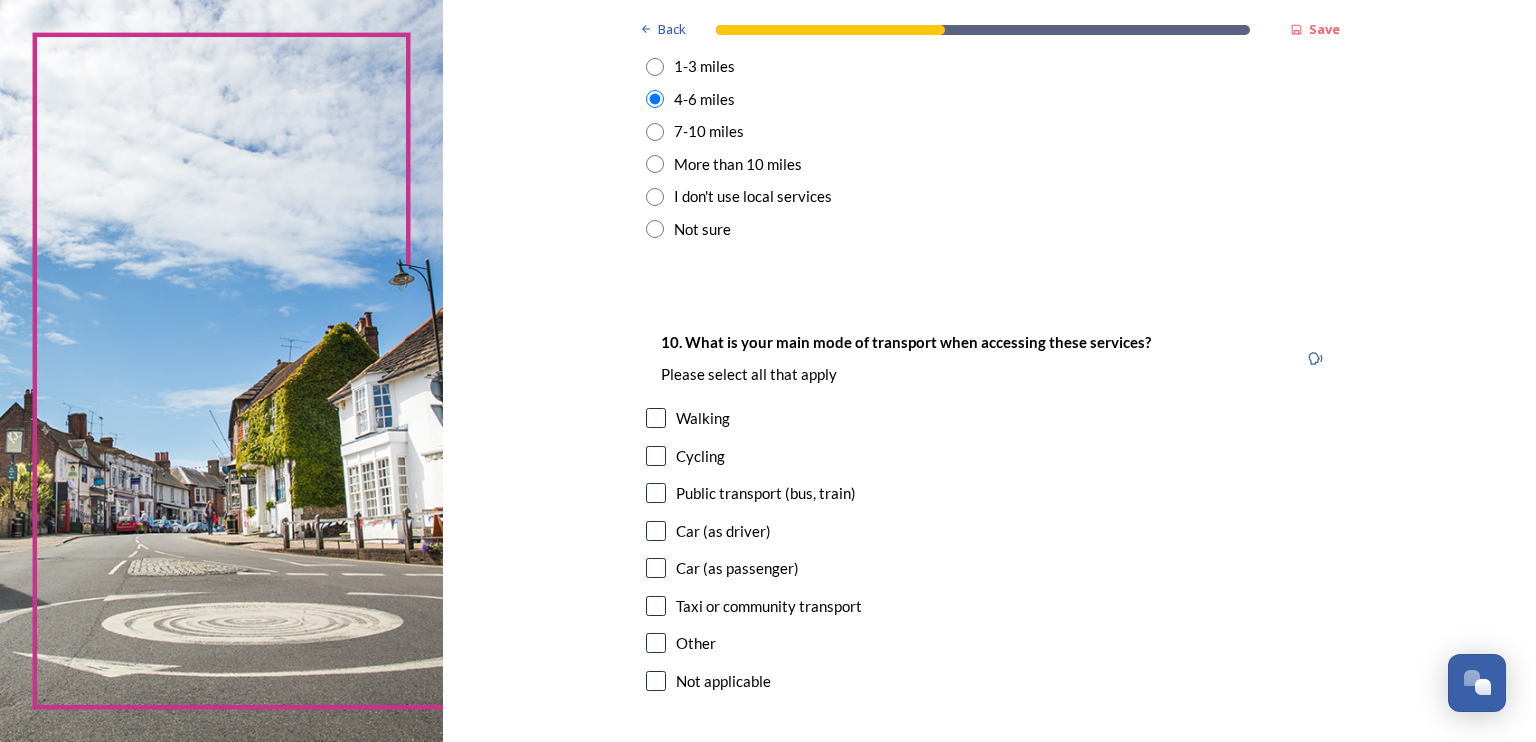 scroll, scrollTop: 1789, scrollLeft: 0, axis: vertical 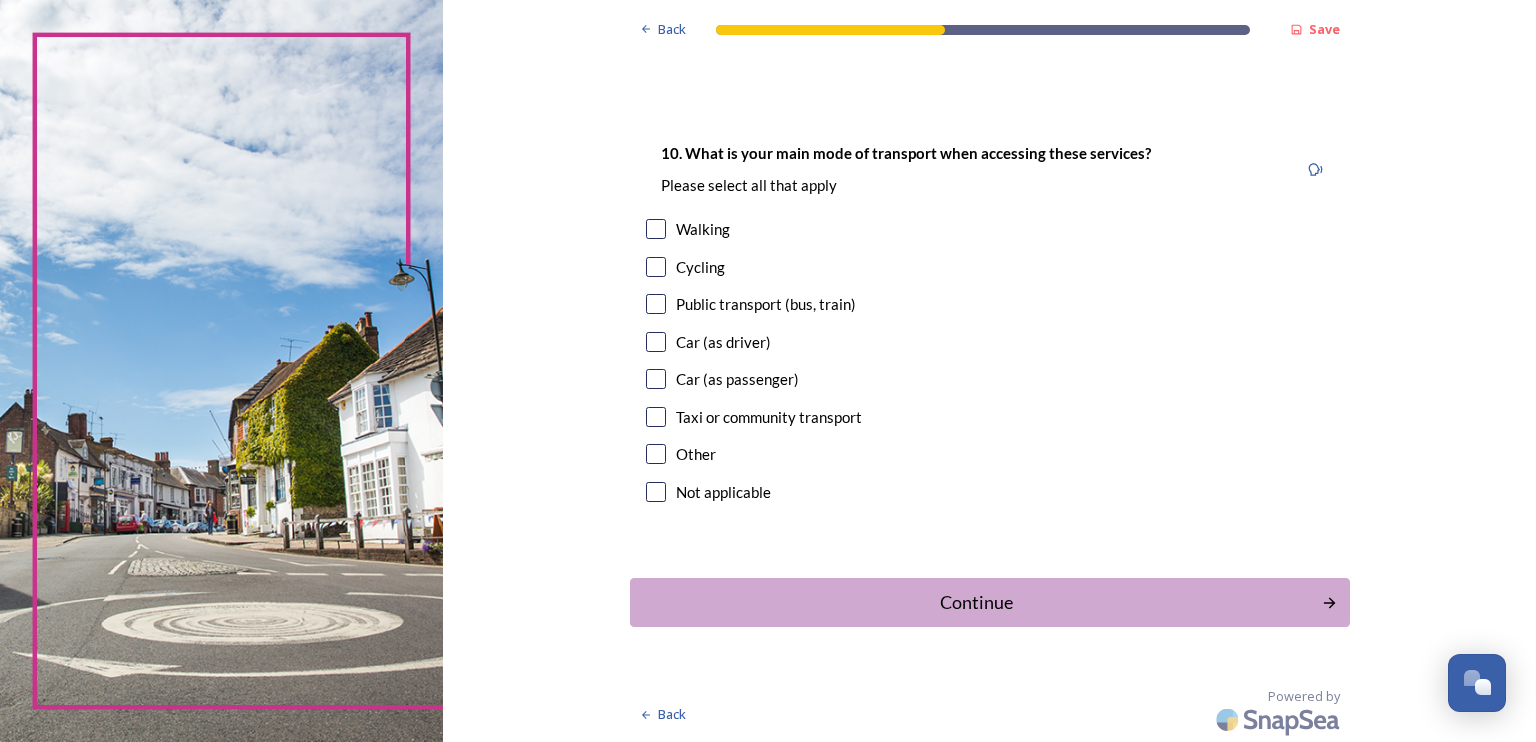 click at bounding box center (656, 342) 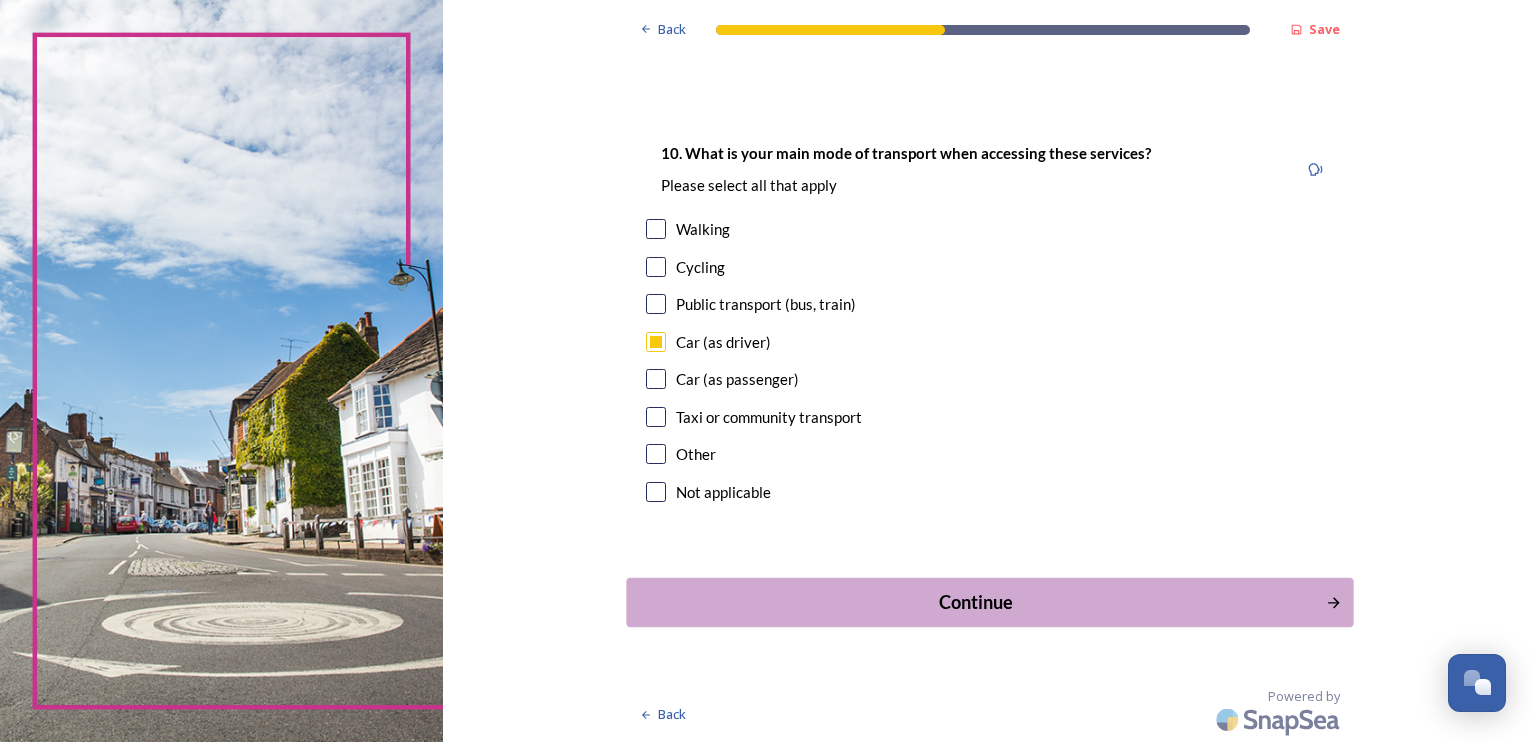 click on "Continue" at bounding box center (975, 602) 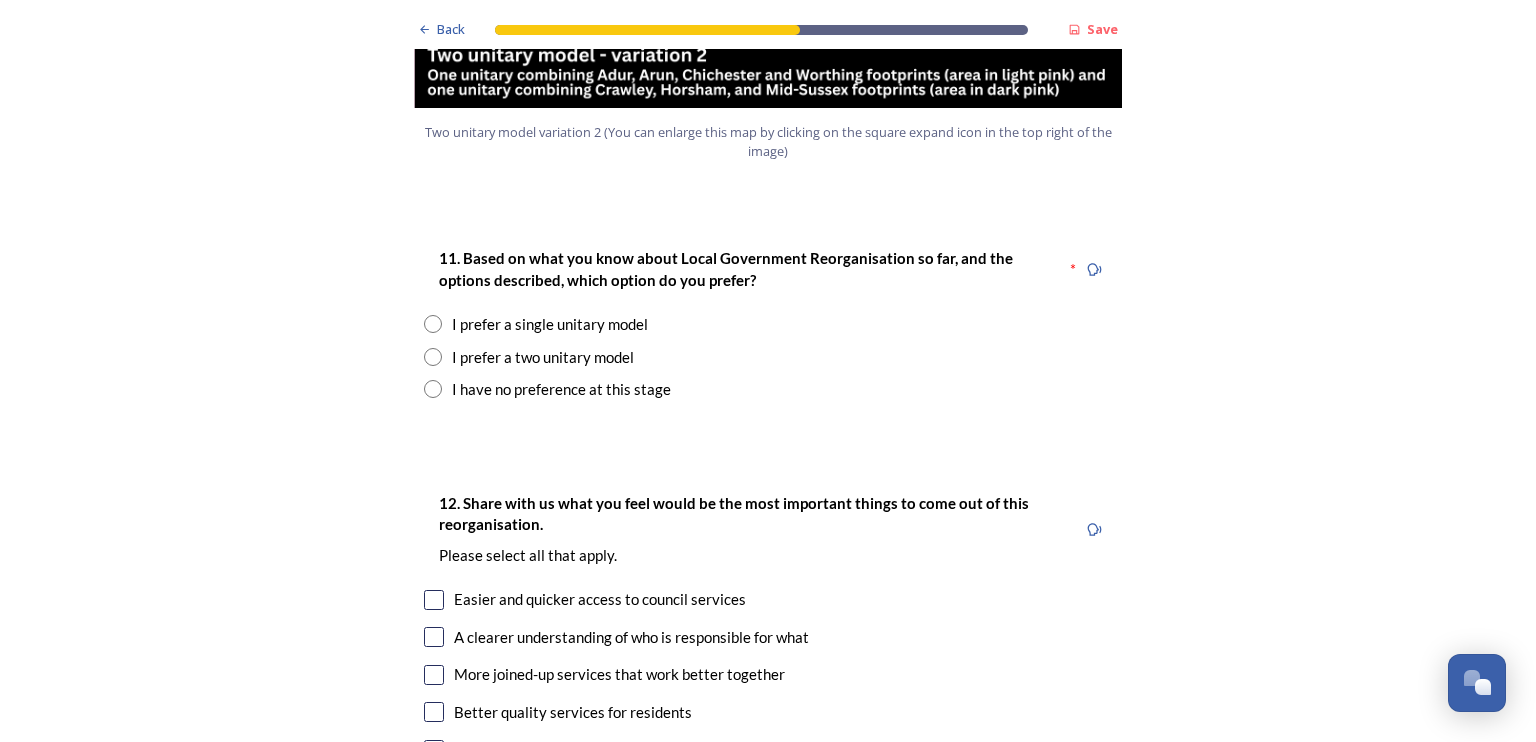 scroll, scrollTop: 2500, scrollLeft: 0, axis: vertical 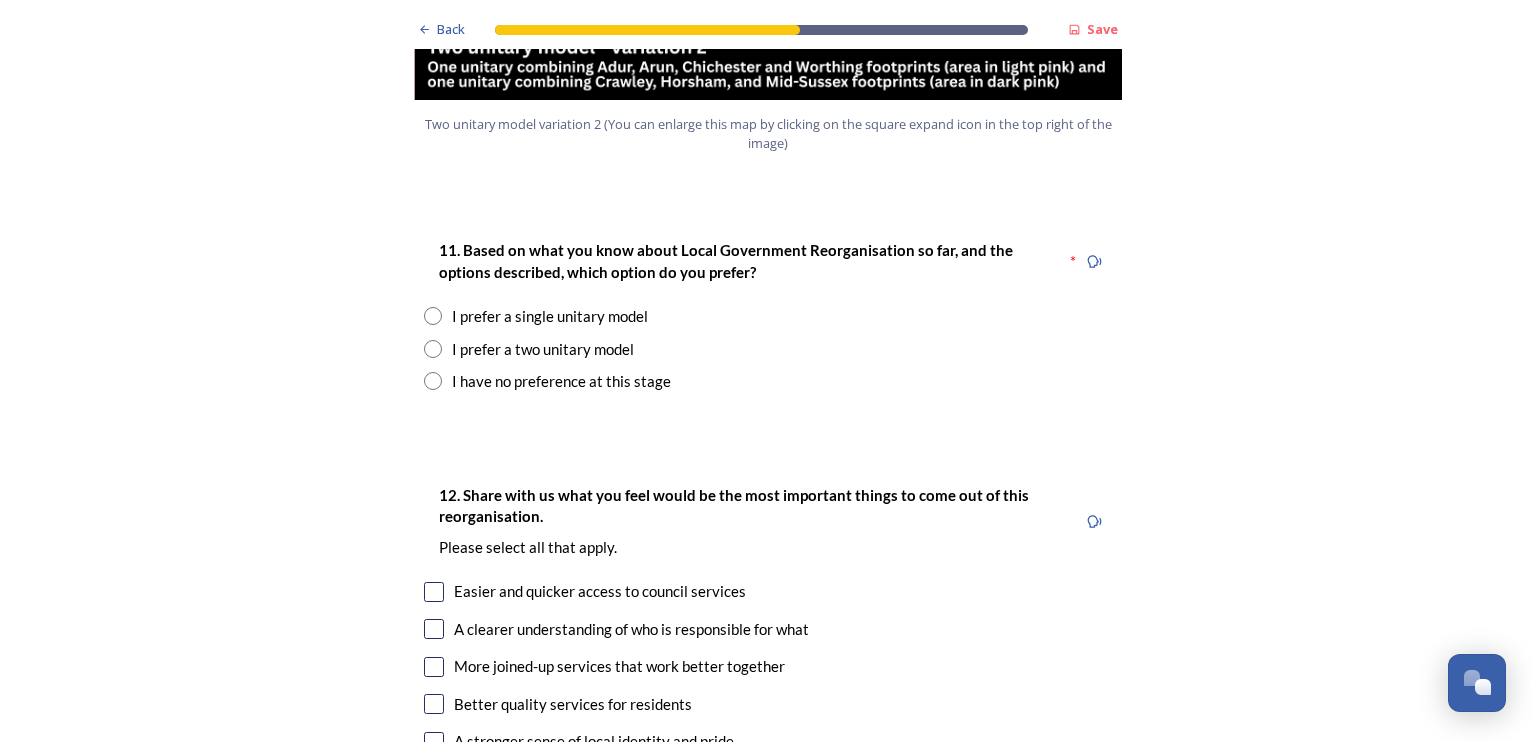 click at bounding box center (433, 349) 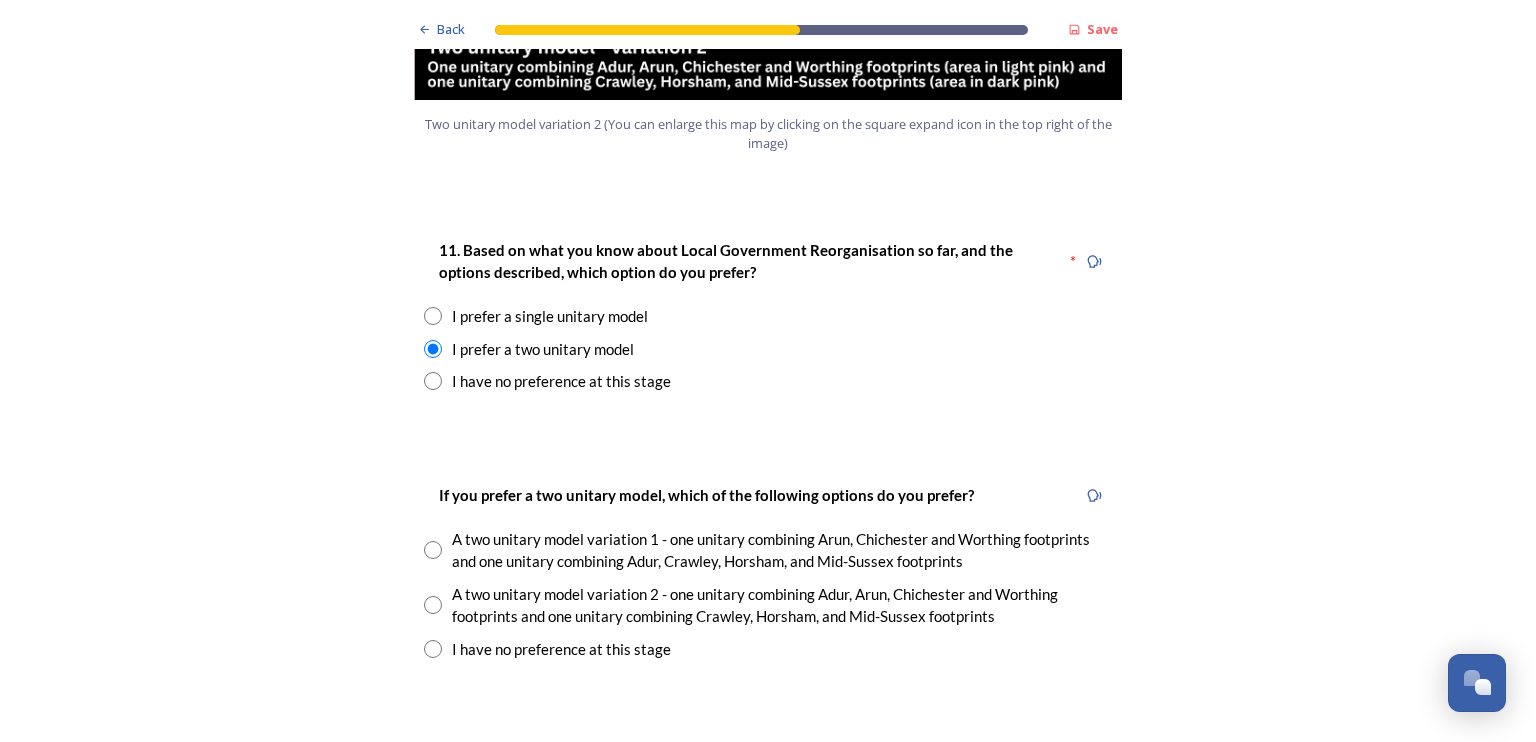 click at bounding box center [433, 550] 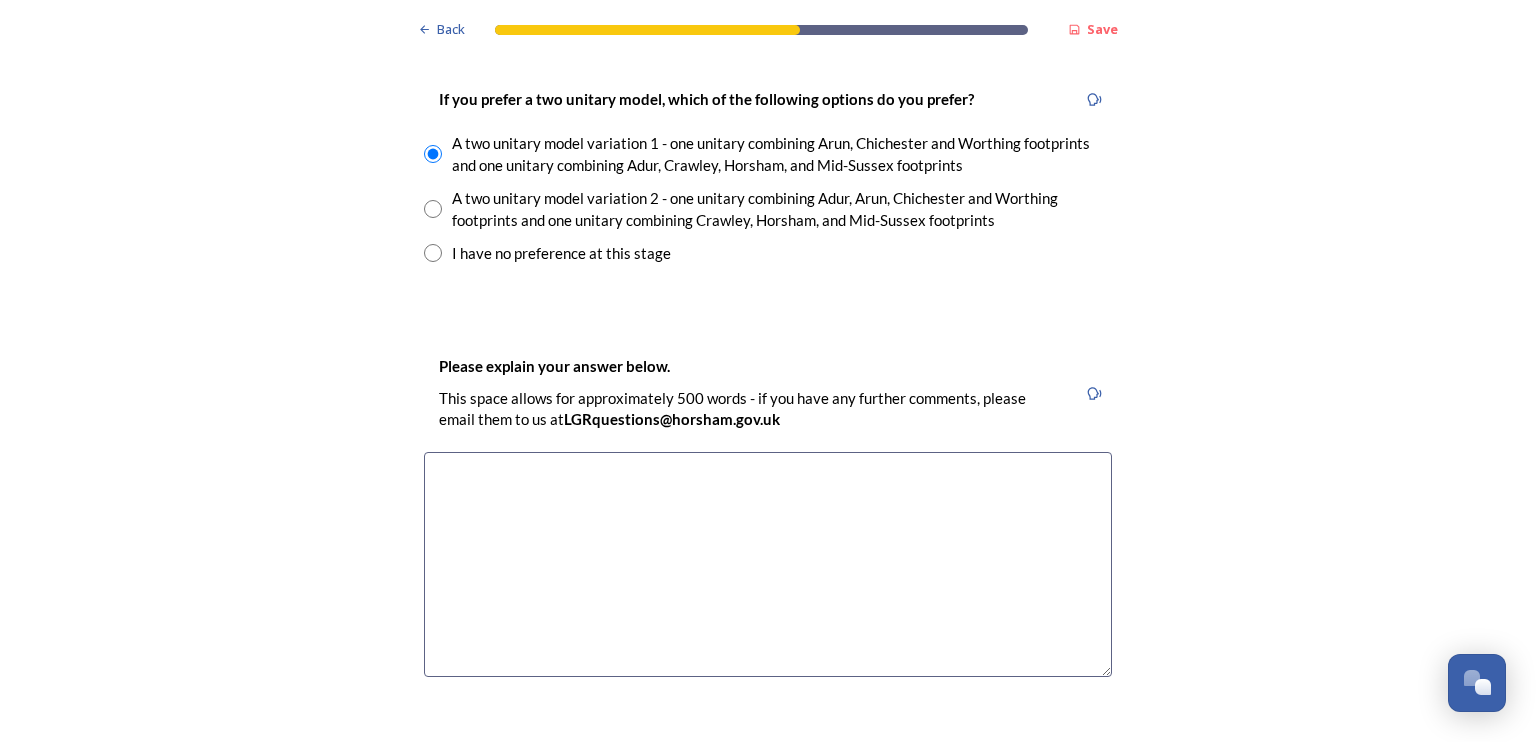 scroll, scrollTop: 2900, scrollLeft: 0, axis: vertical 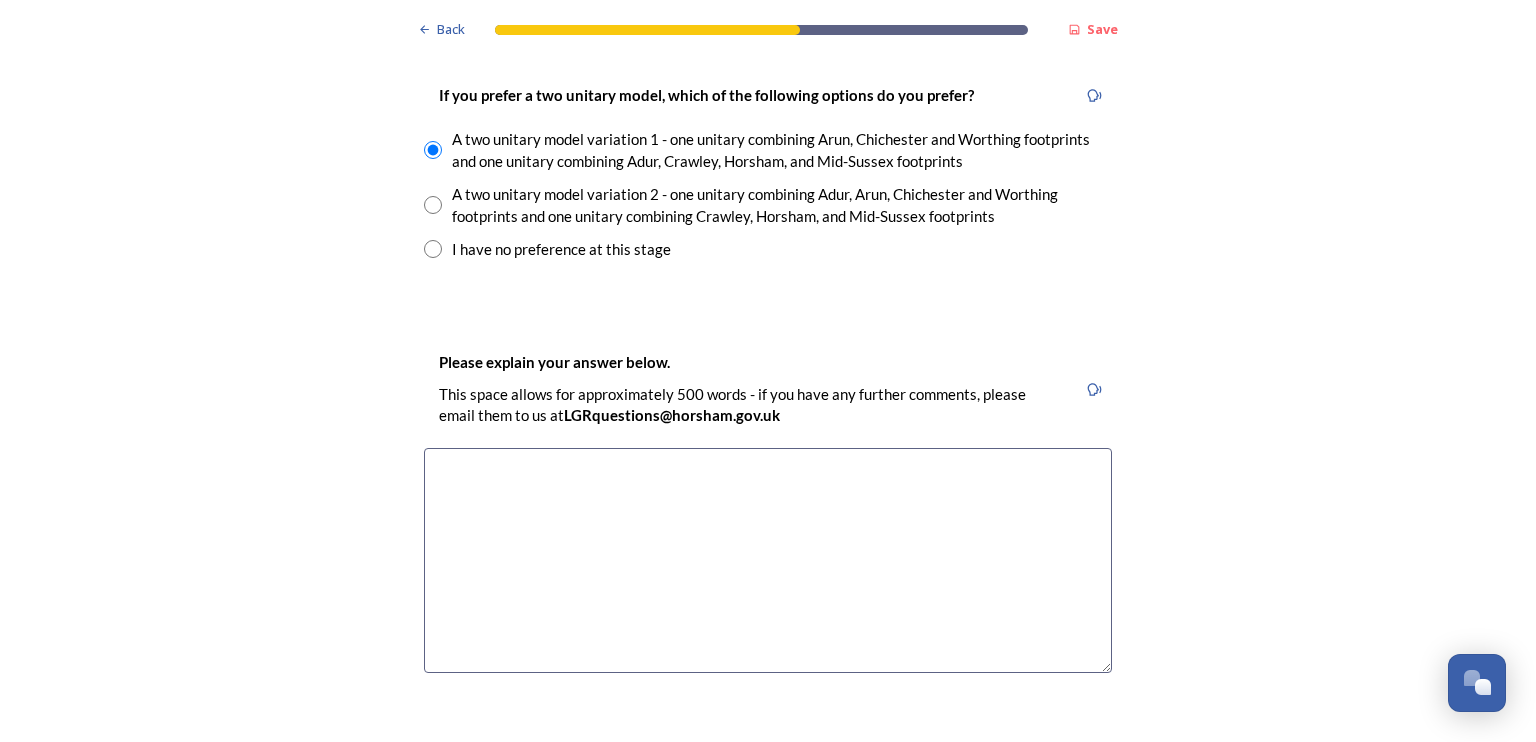 click at bounding box center (768, 560) 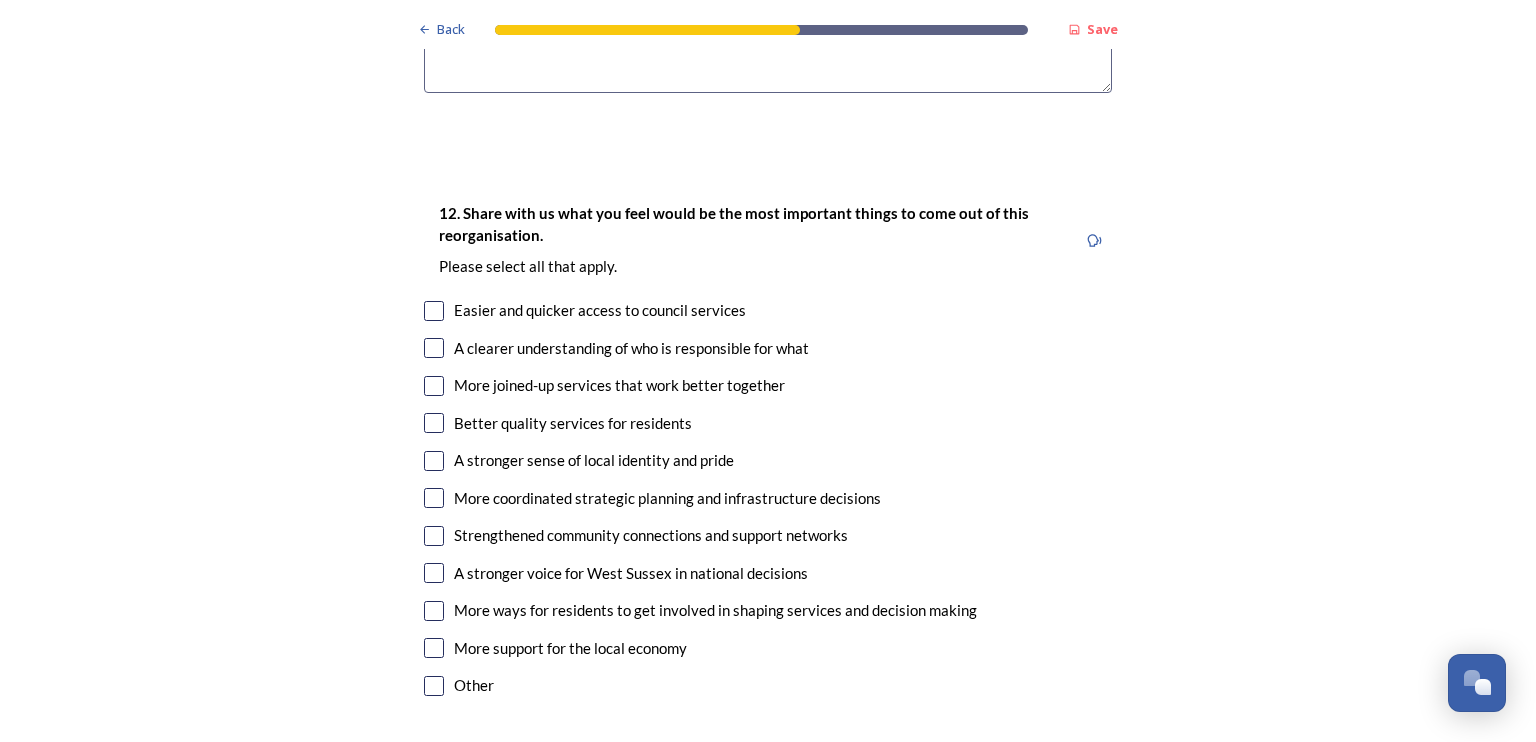 scroll, scrollTop: 3600, scrollLeft: 0, axis: vertical 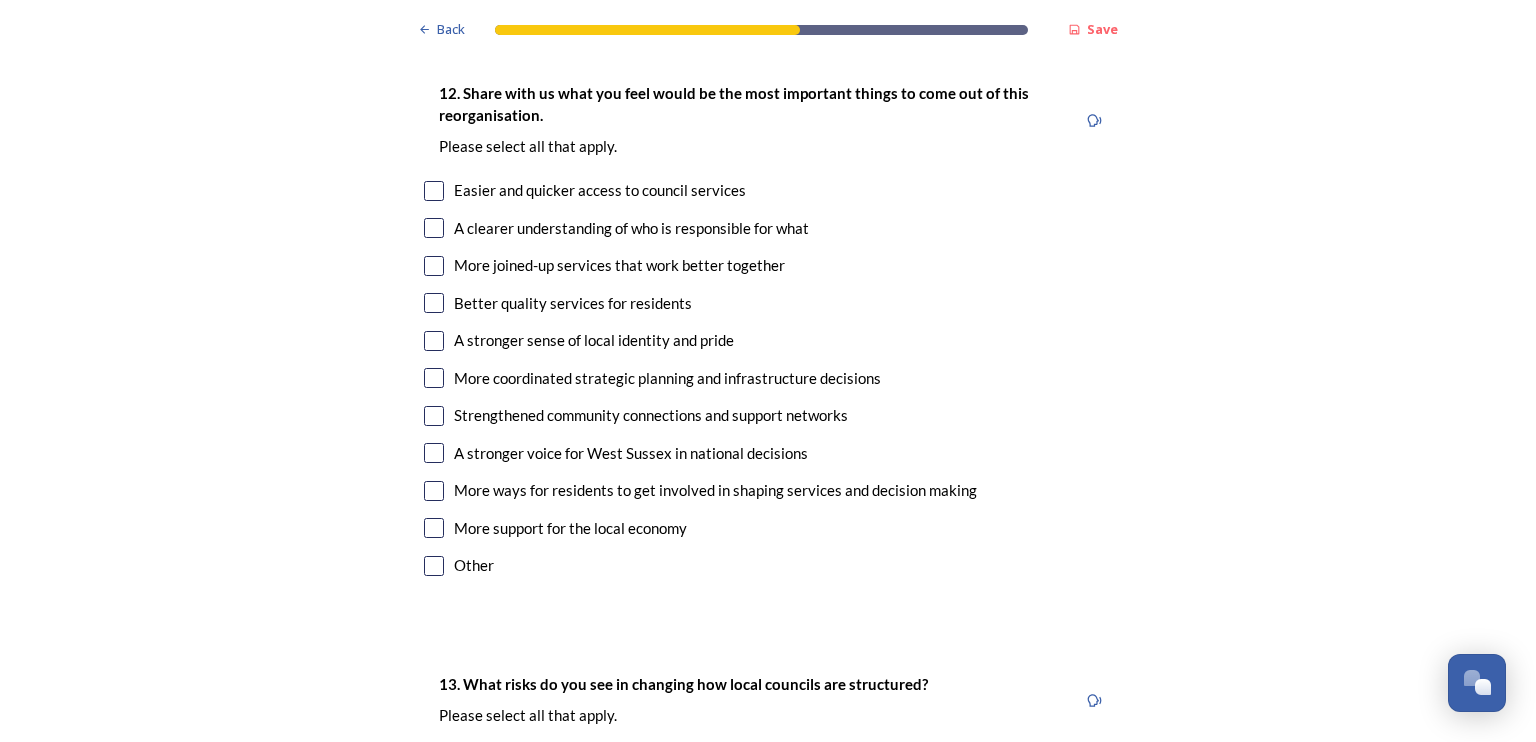 type on "Local areas should be governed by local people, all of these are far too large and will be dominated by the high population towns at the the detriment to smaller communities." 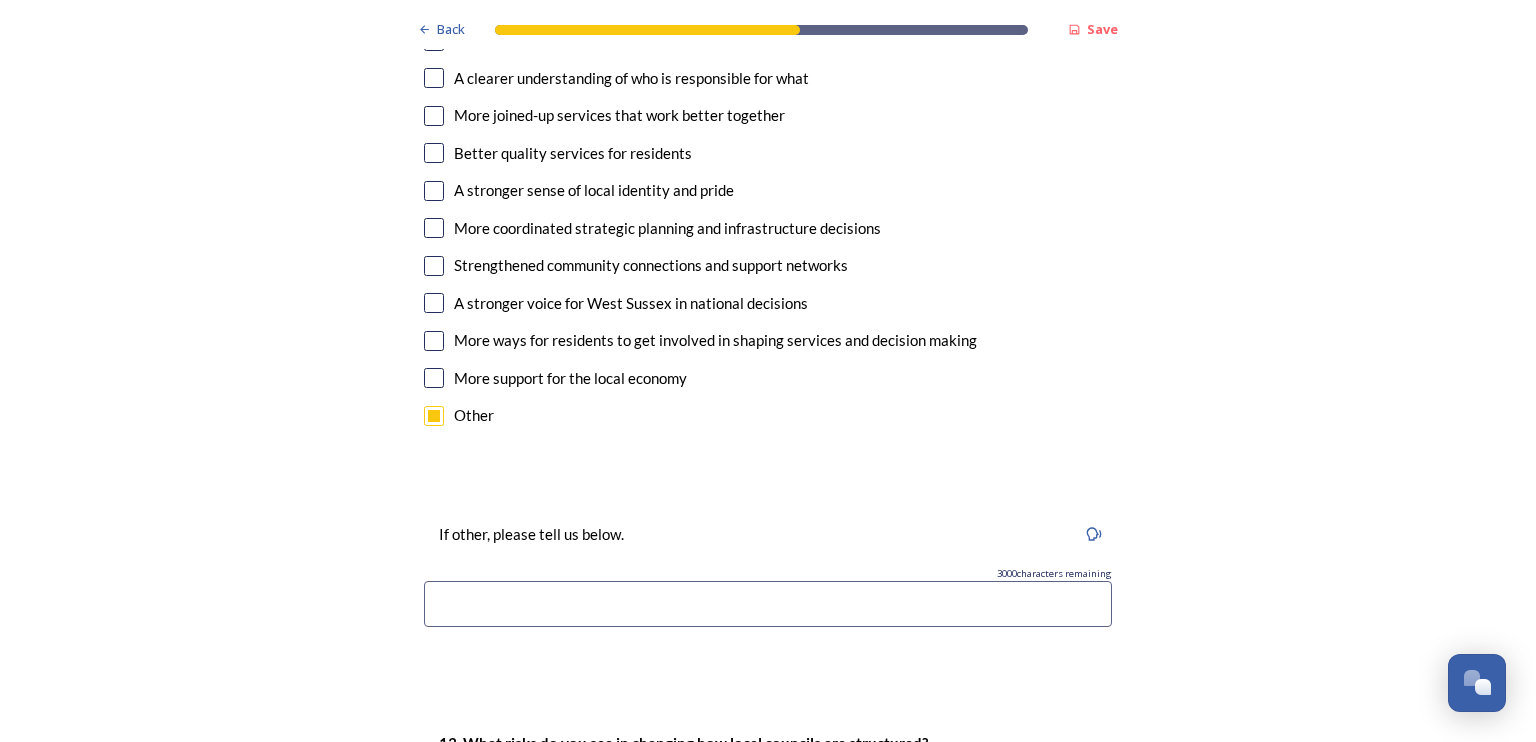 scroll, scrollTop: 3800, scrollLeft: 0, axis: vertical 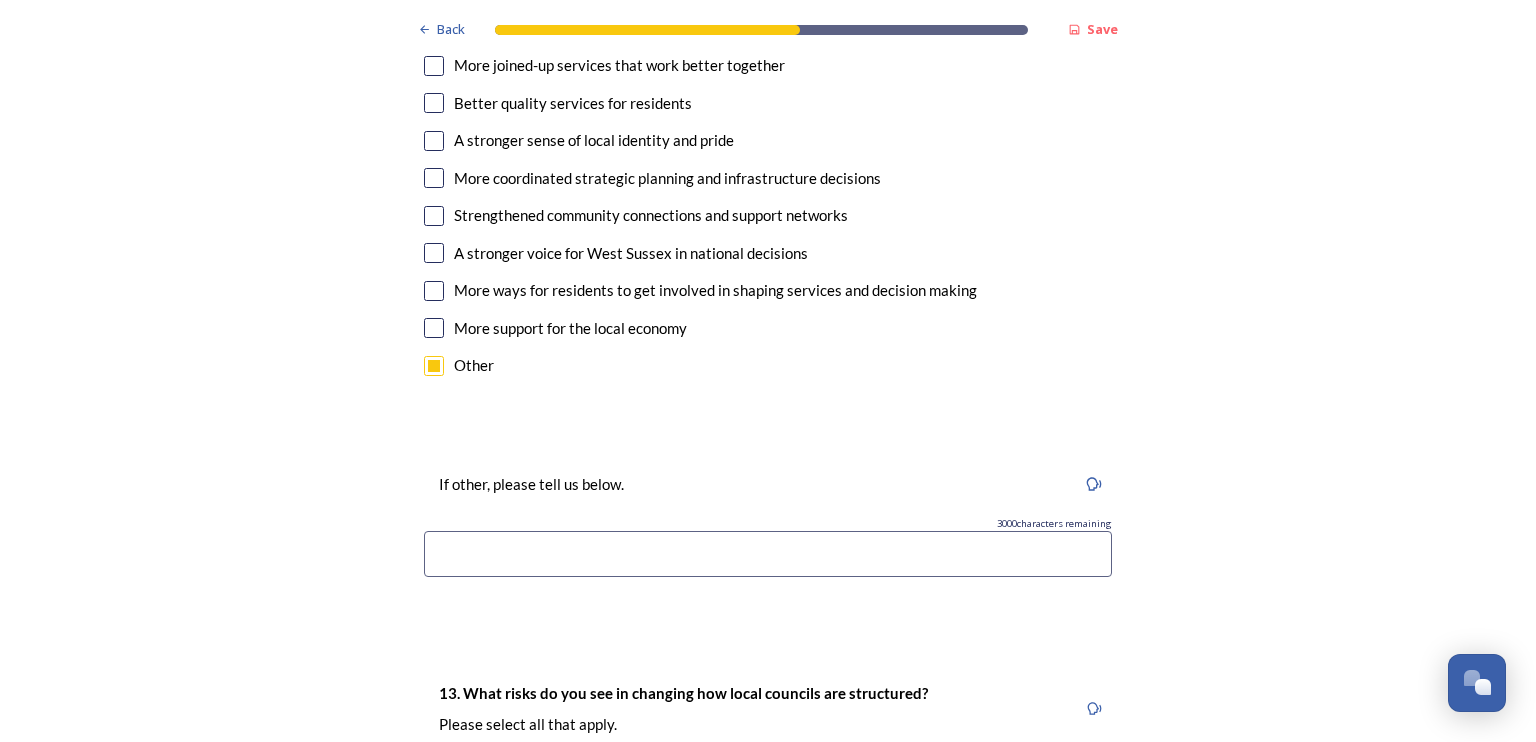 click at bounding box center (768, 554) 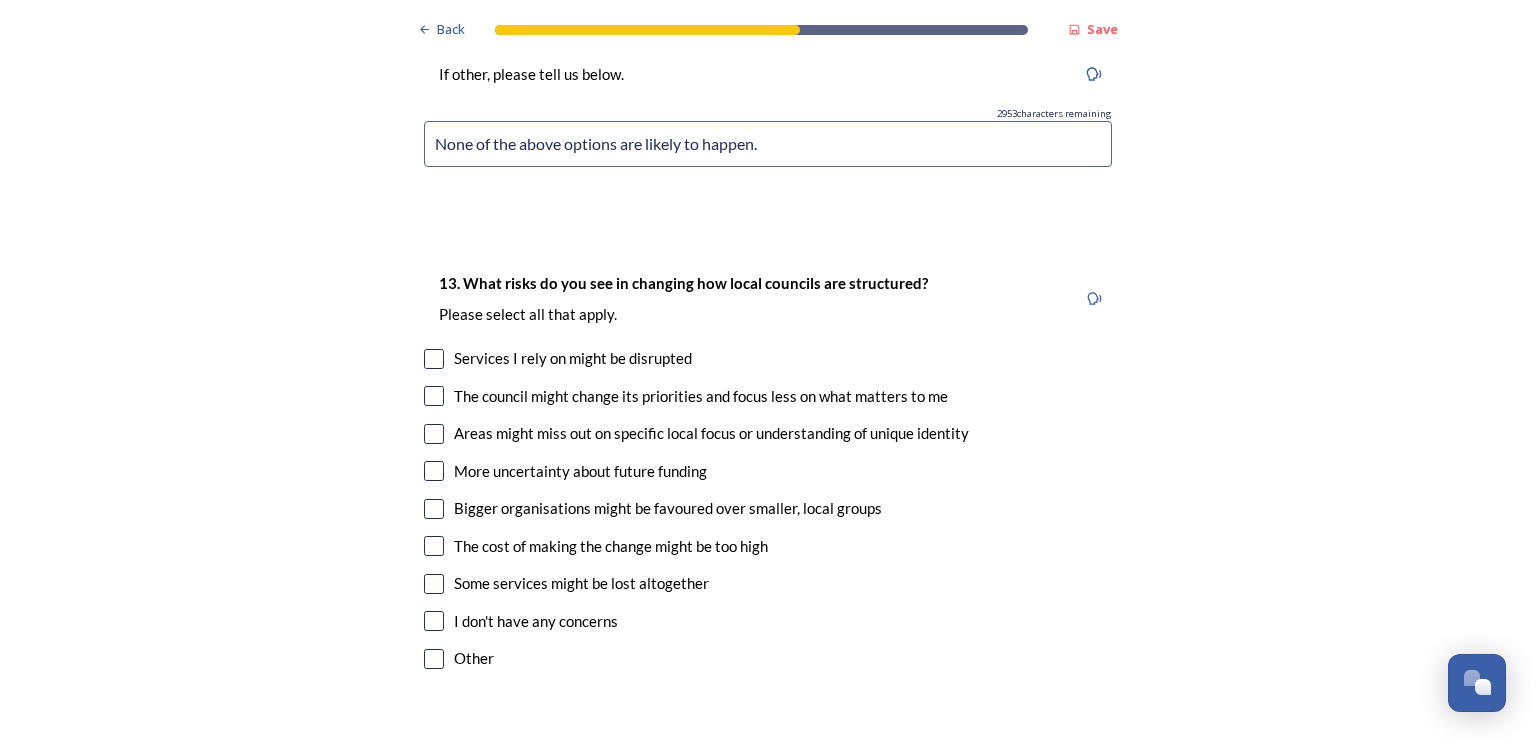 scroll, scrollTop: 4300, scrollLeft: 0, axis: vertical 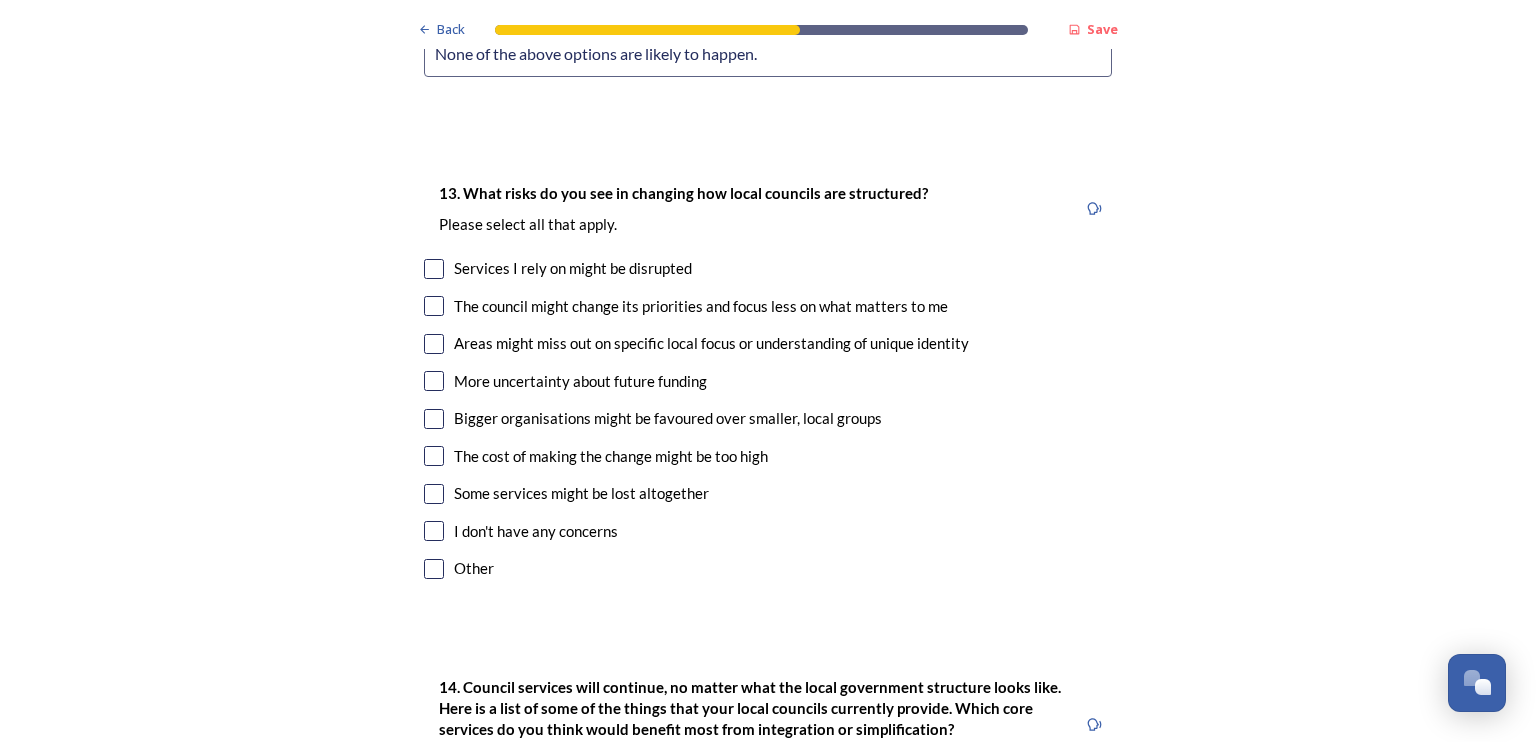 type on "None of the above options are likely to happen." 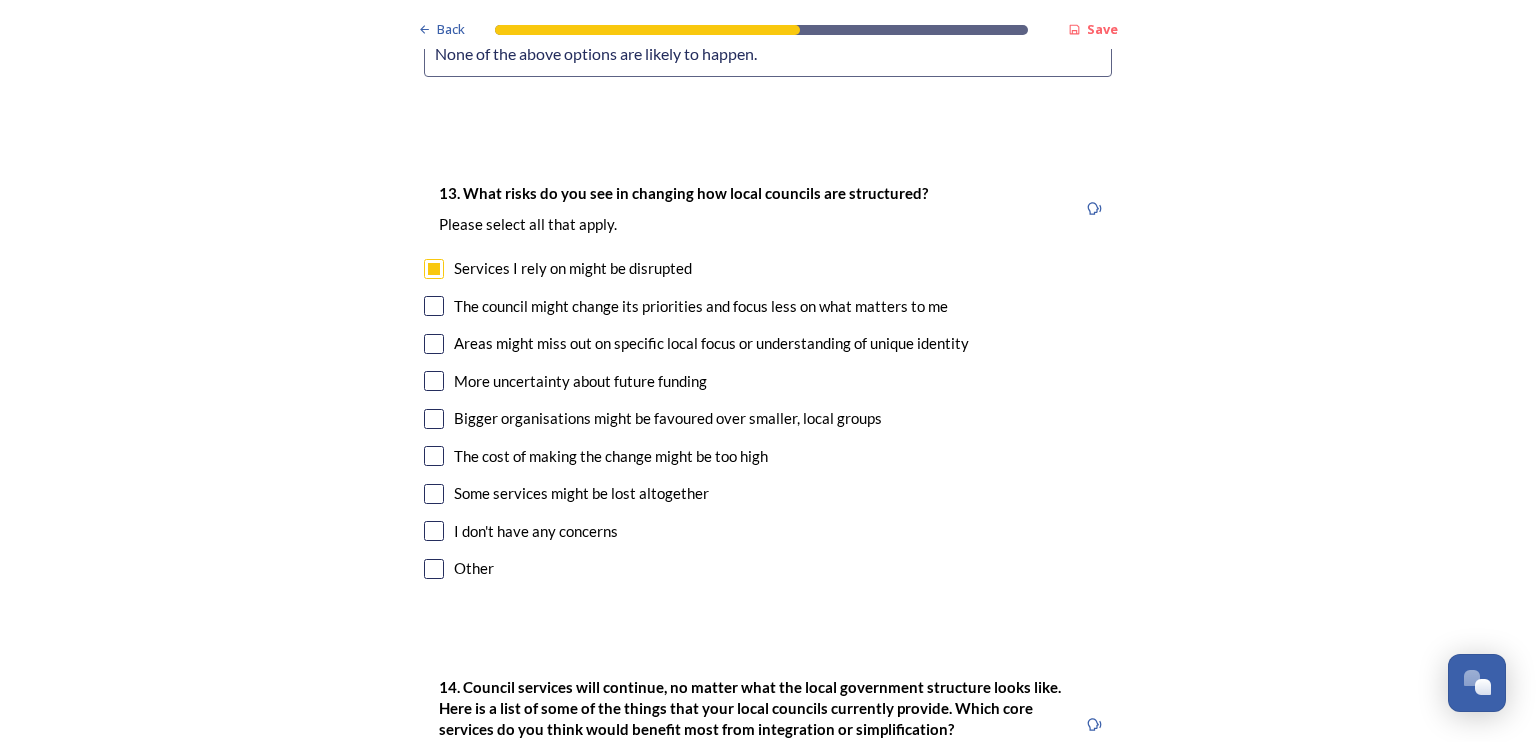 click on "The council might change its priorities and focus less on what matters to me" at bounding box center [768, 306] 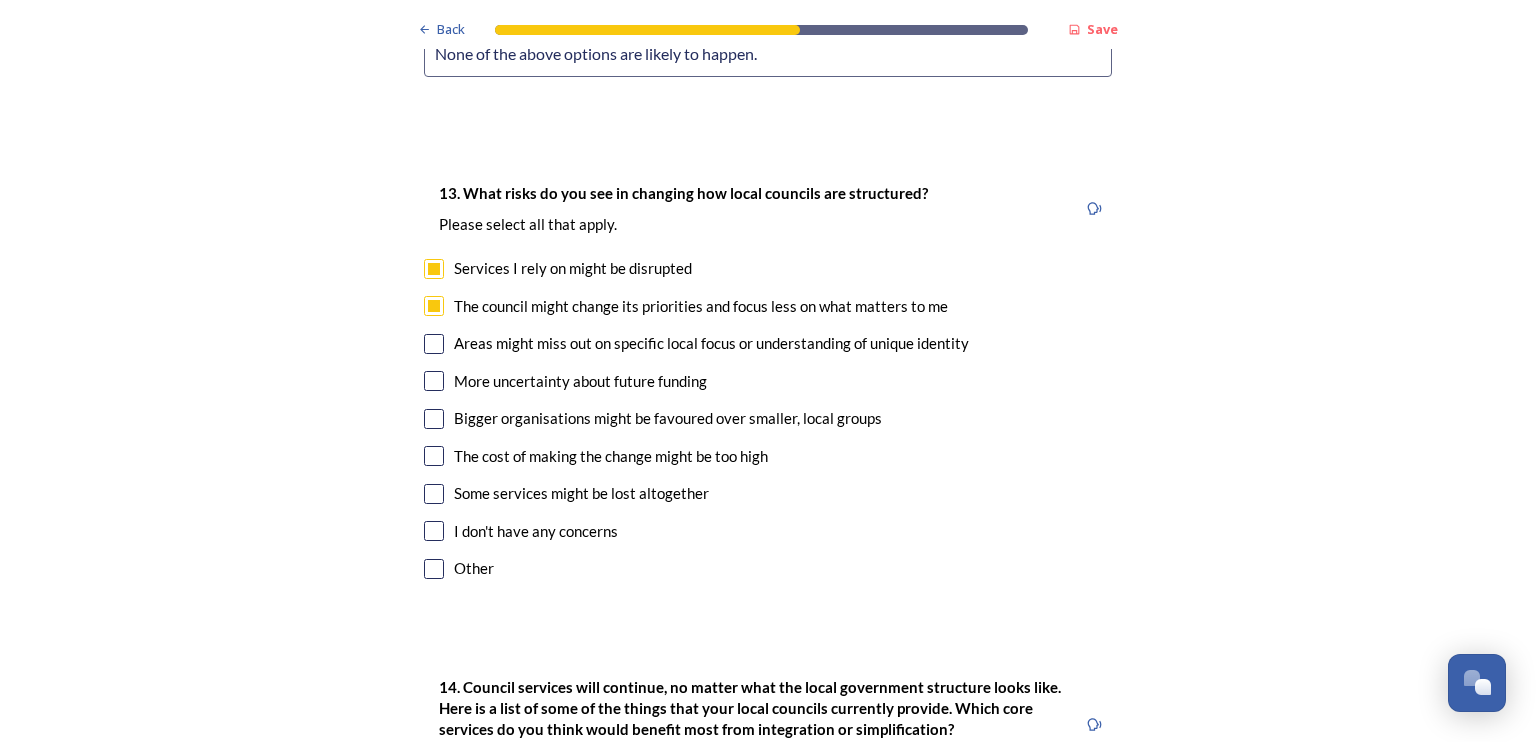 click on "13. What risks do you see in changing how local councils are structured? ﻿Please select all that apply. Services I rely on might be disrupted The council might change its priorities and focus less on what matters to me Areas might miss out on specific local focus or understanding of unique identity More uncertainty about future funding Bigger organisations might be favoured over smaller, local groups The cost of making the change might be too high Some services might be lost altogether I don't have any concerns Other" at bounding box center [768, 383] 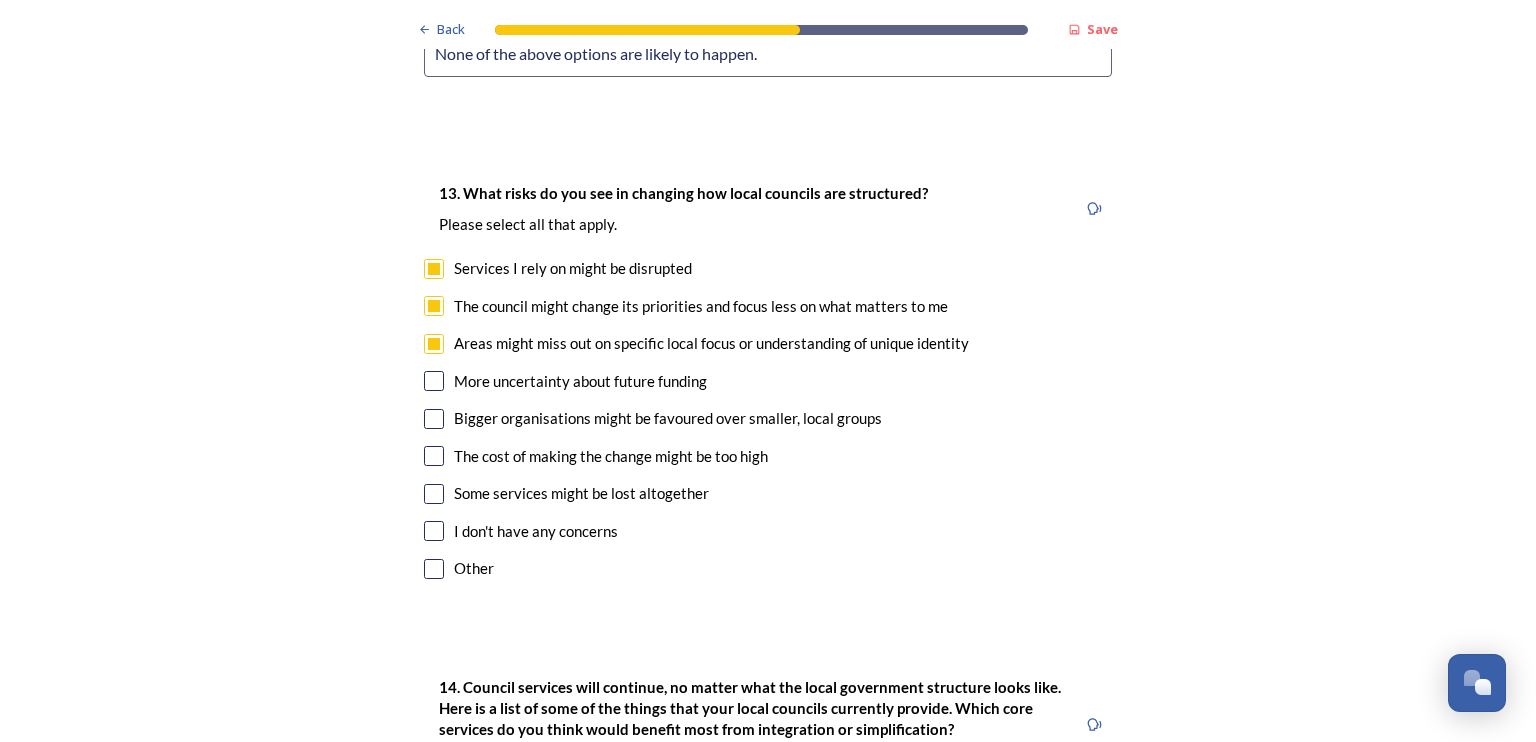 click at bounding box center (434, 419) 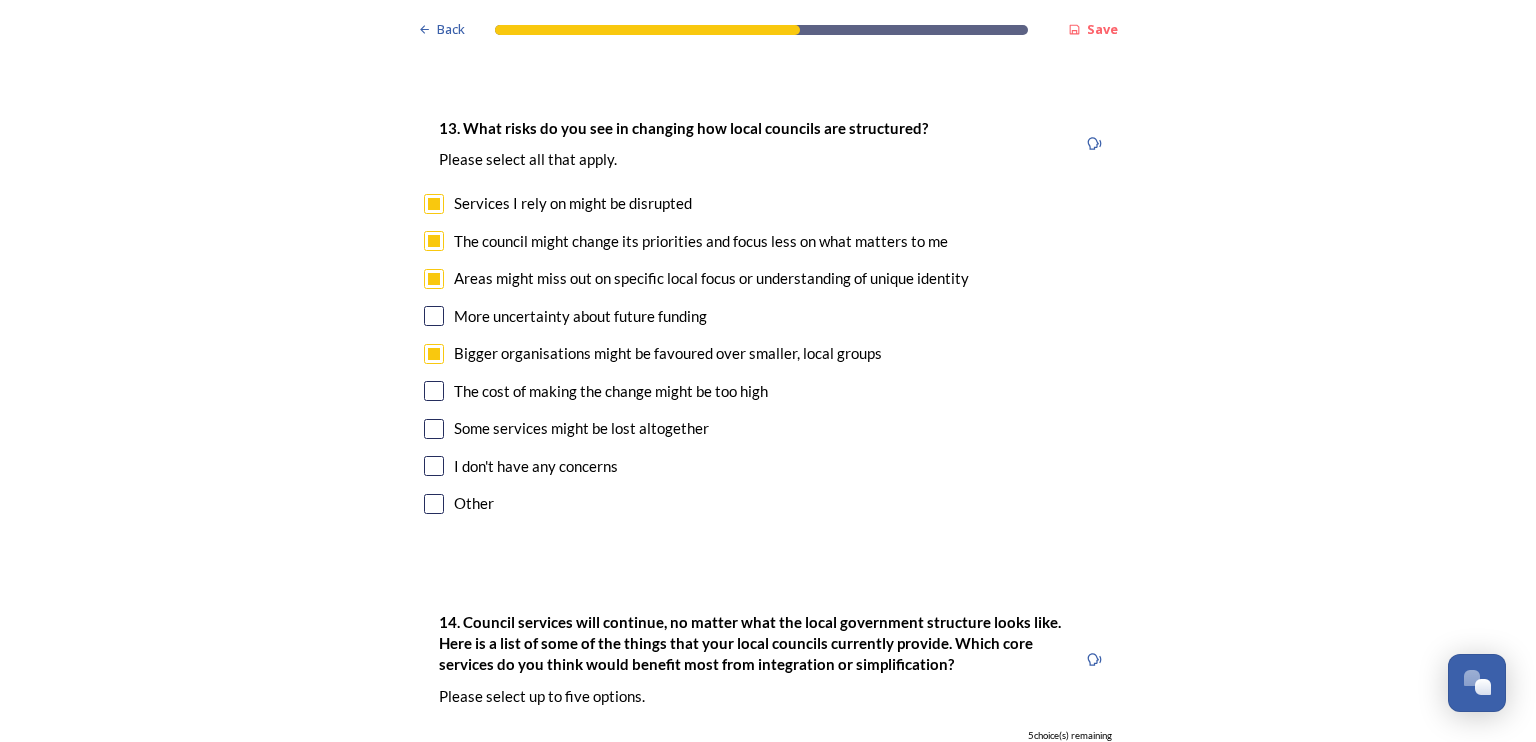 scroll, scrollTop: 4400, scrollLeft: 0, axis: vertical 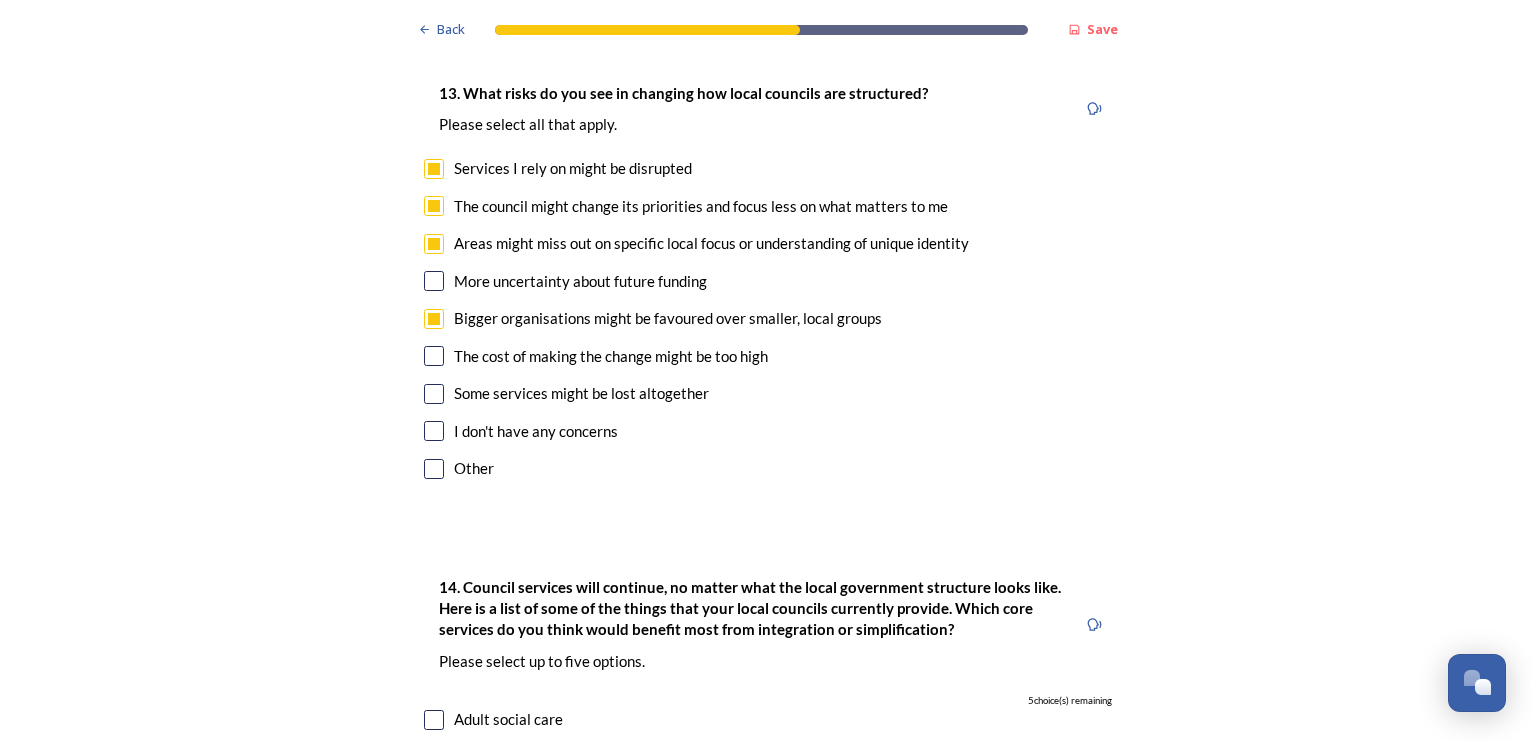 click at bounding box center (434, 356) 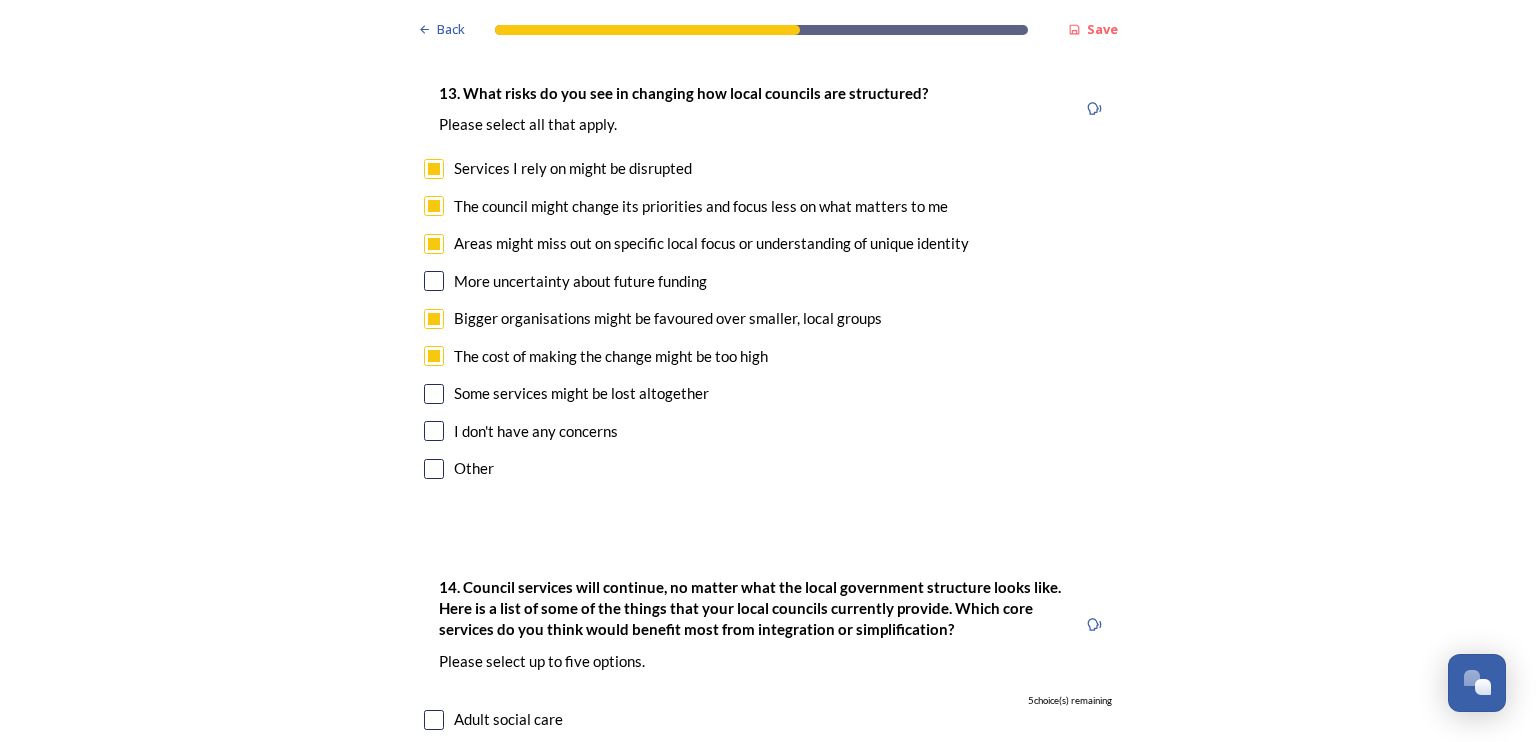 click at bounding box center (434, 394) 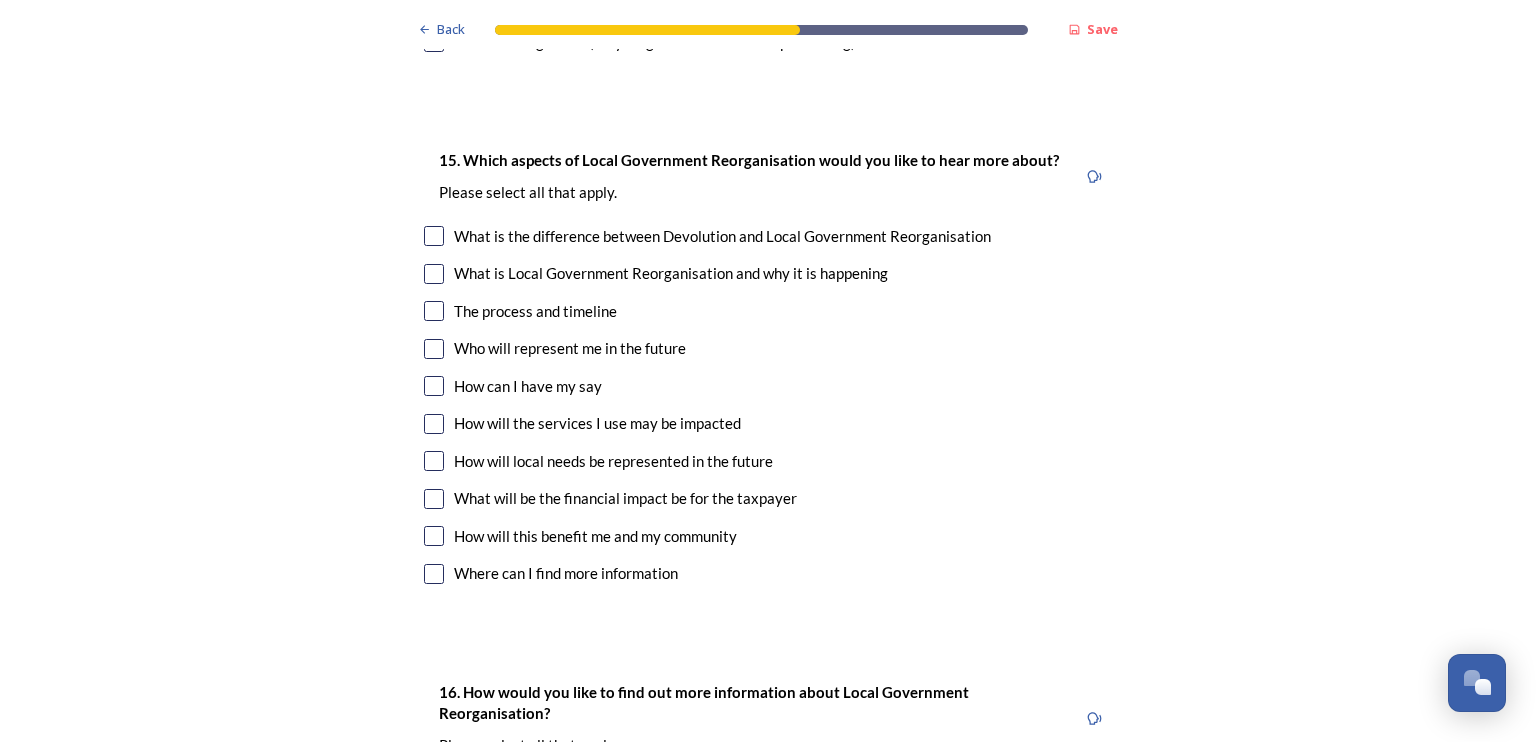 scroll, scrollTop: 5900, scrollLeft: 0, axis: vertical 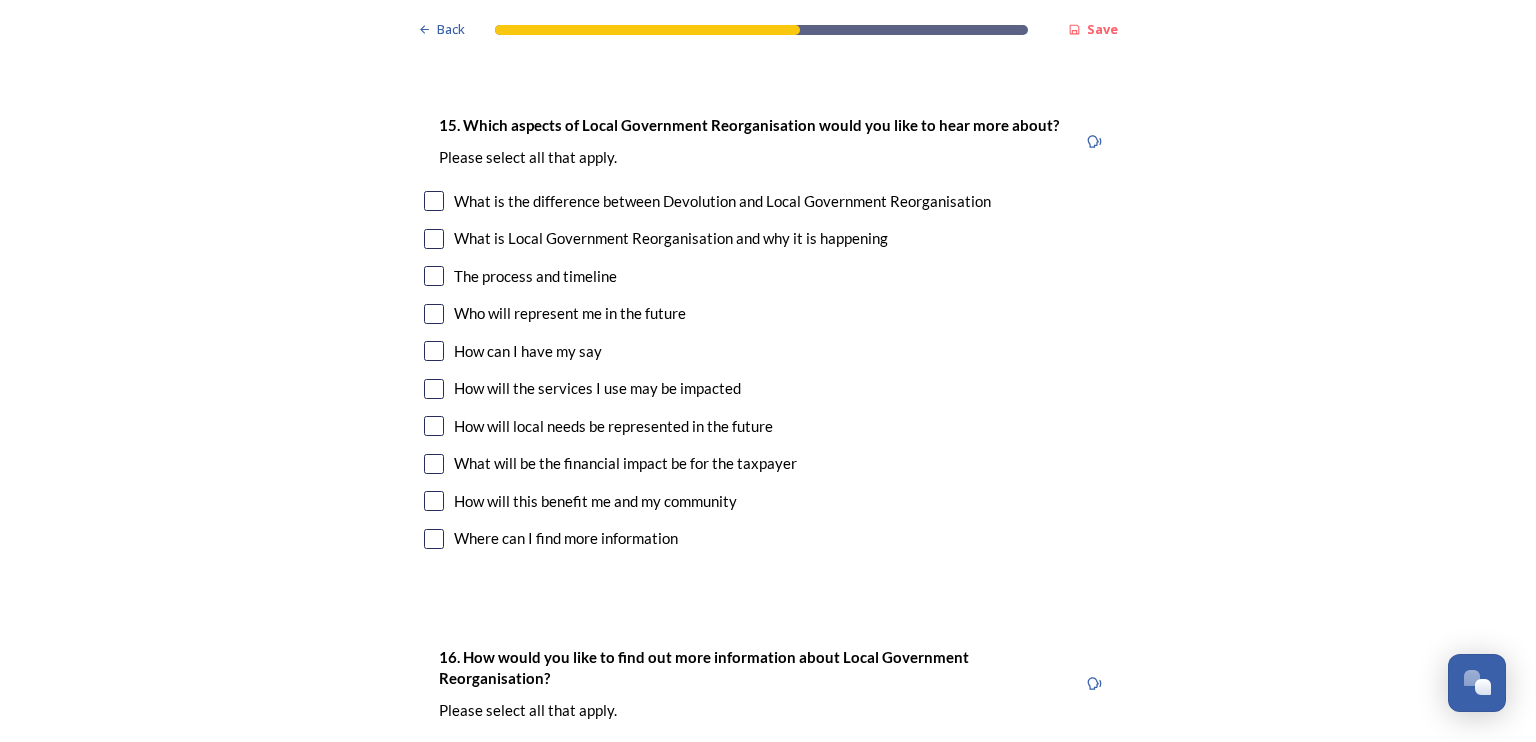 click at bounding box center (434, 314) 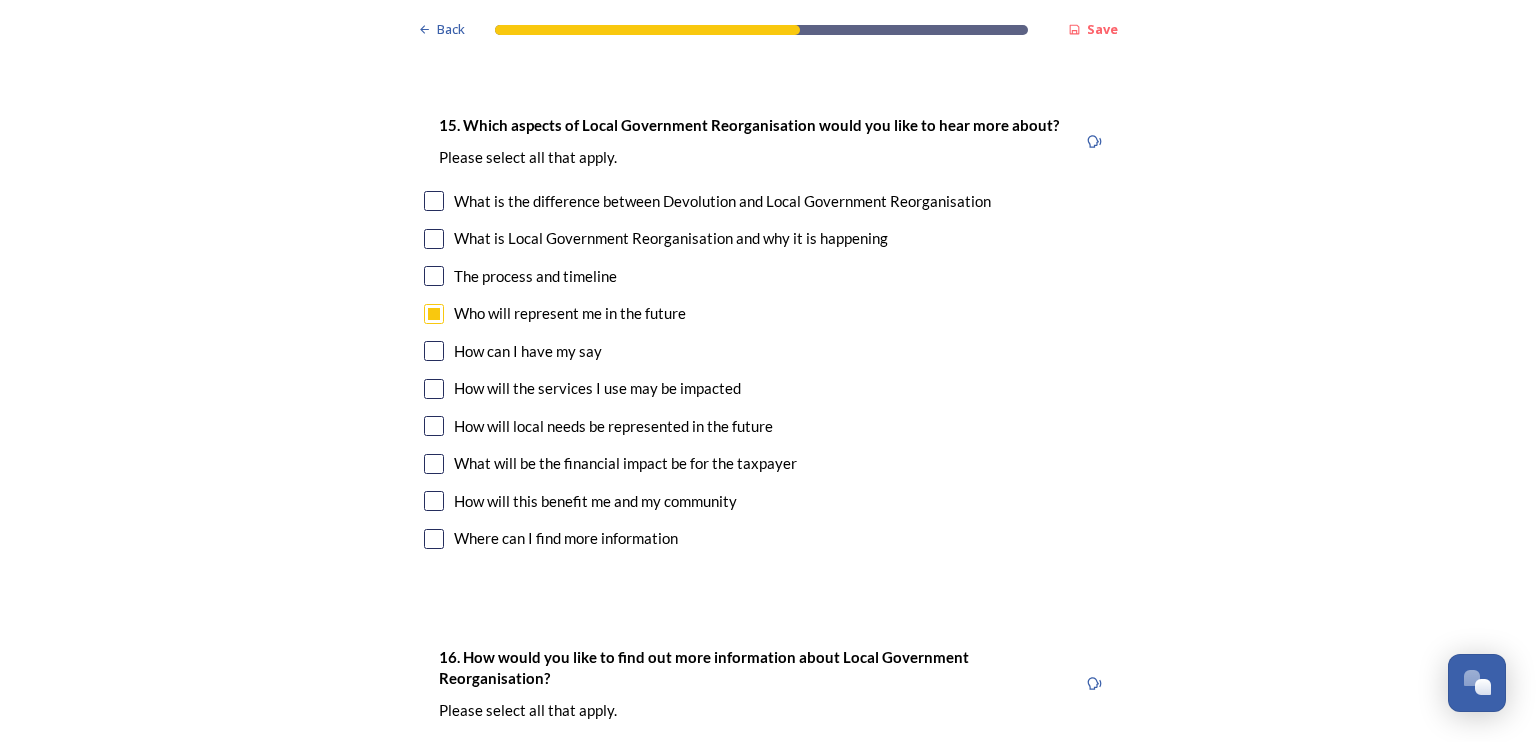 click at bounding box center [434, 351] 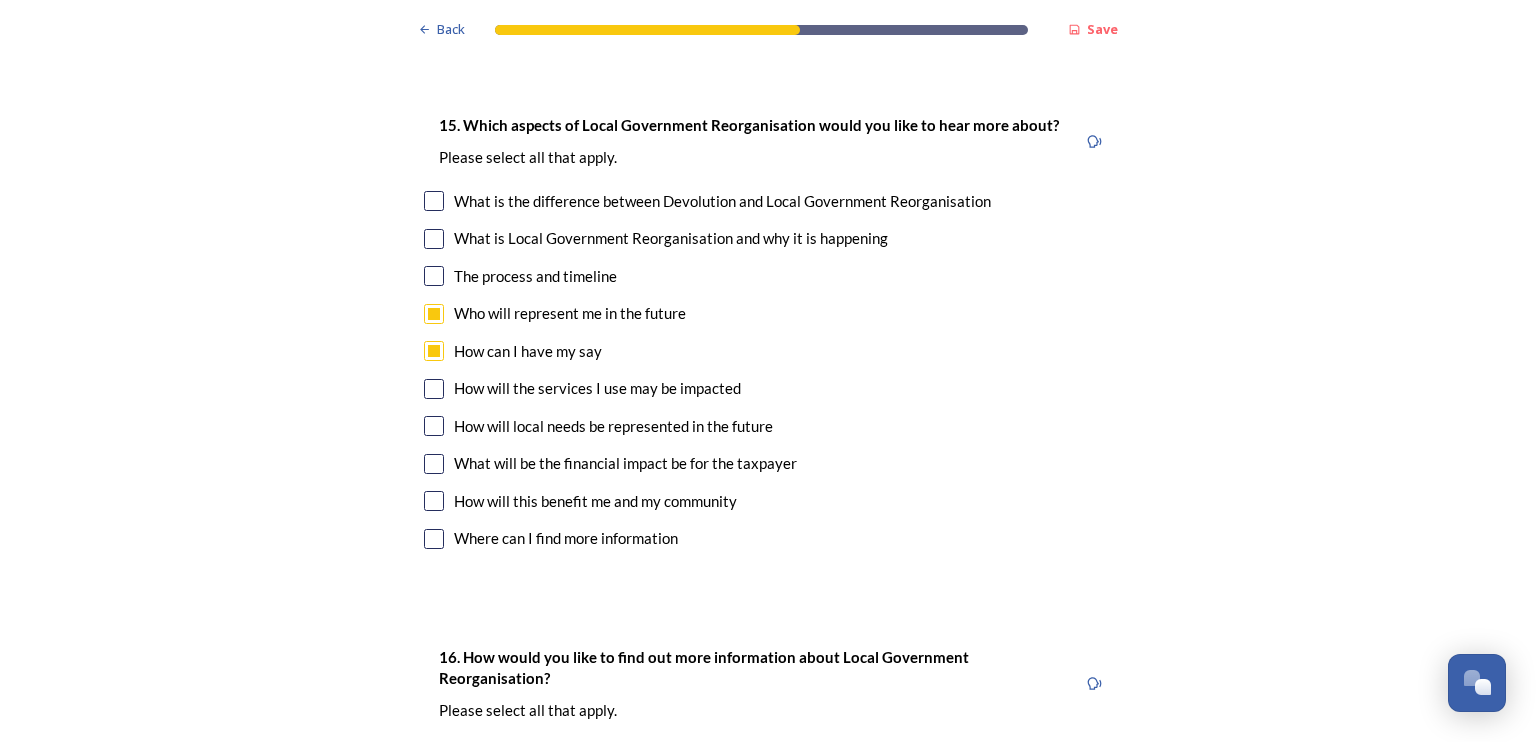 click on "How will local needs be represented in the future" at bounding box center (768, 426) 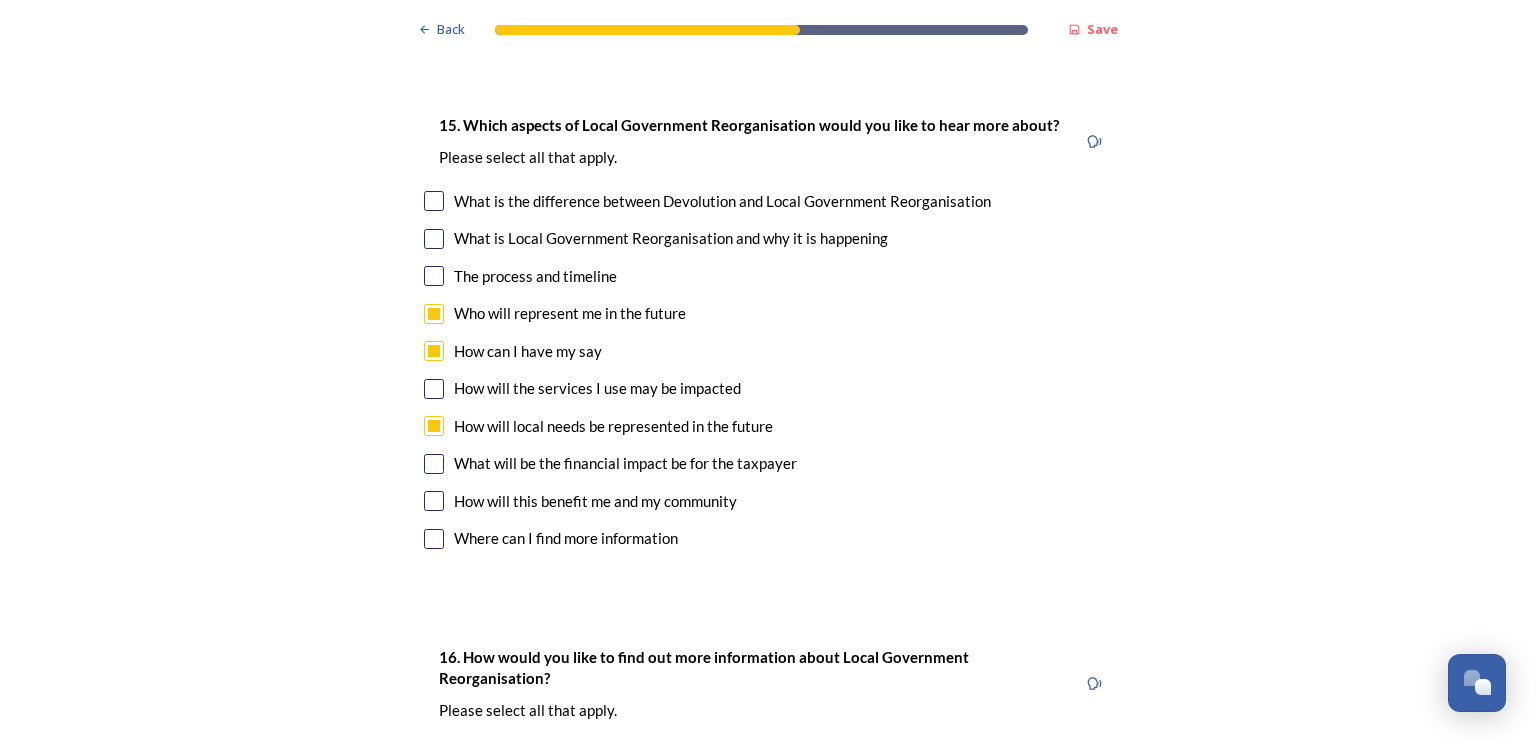click at bounding box center [434, 501] 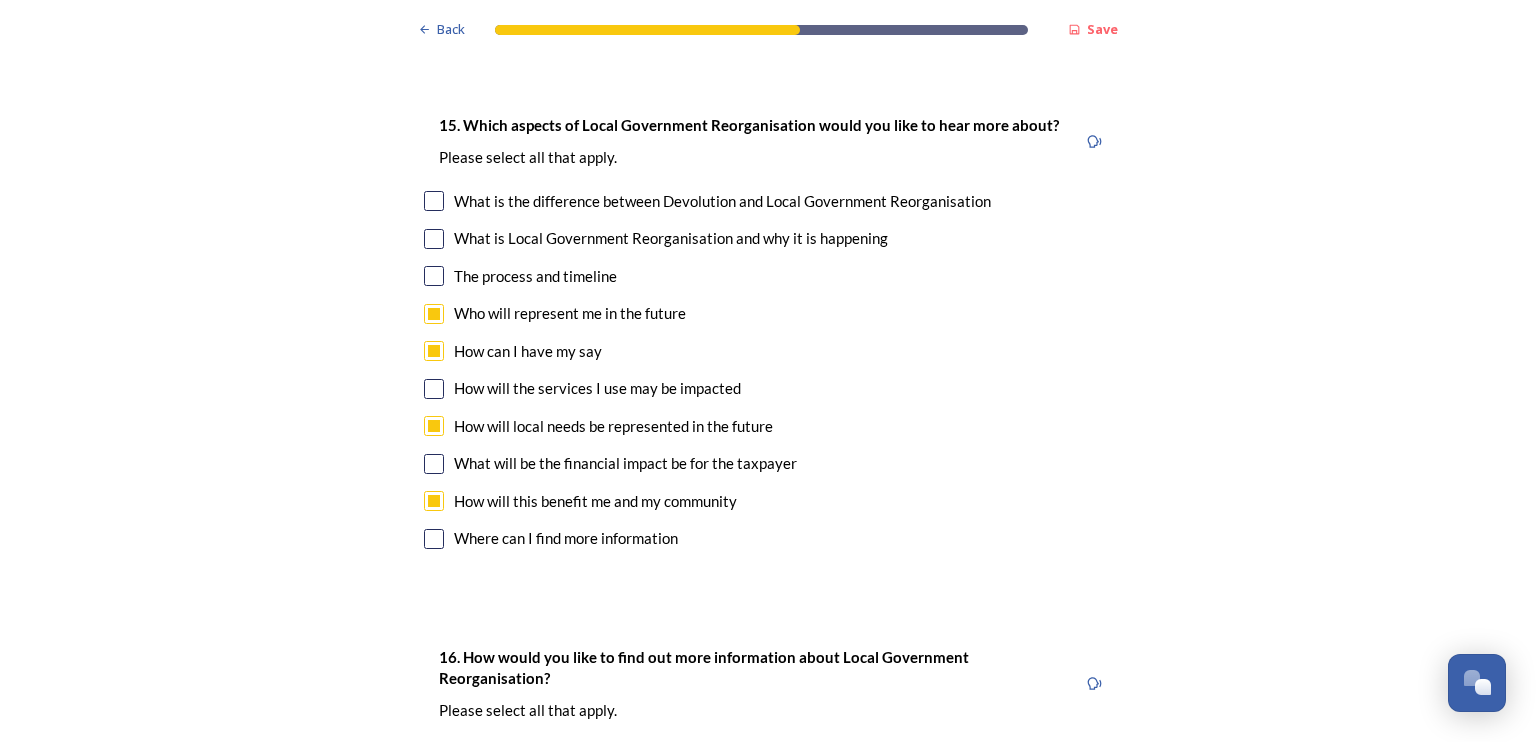click at bounding box center (434, 464) 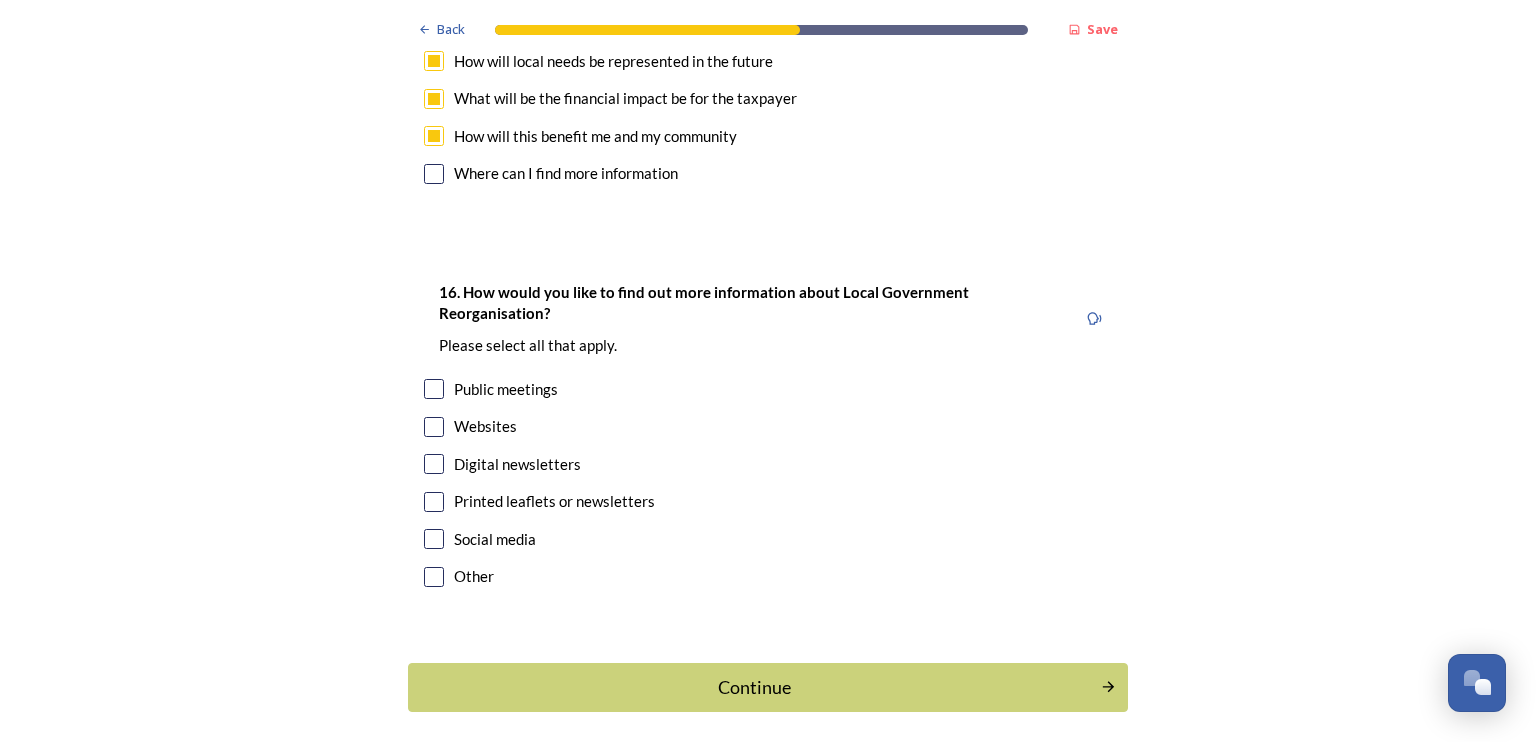 scroll, scrollTop: 6300, scrollLeft: 0, axis: vertical 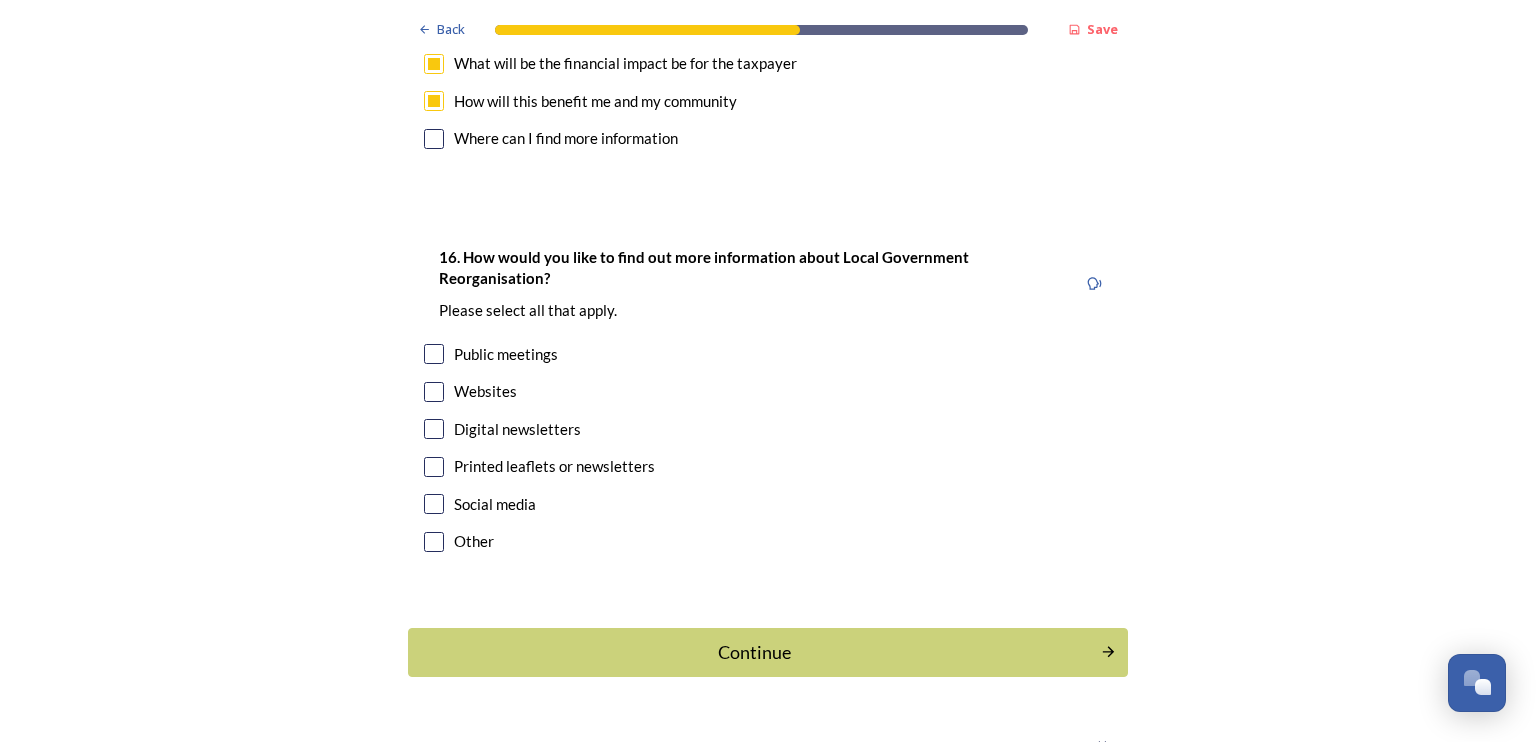 click at bounding box center [434, 392] 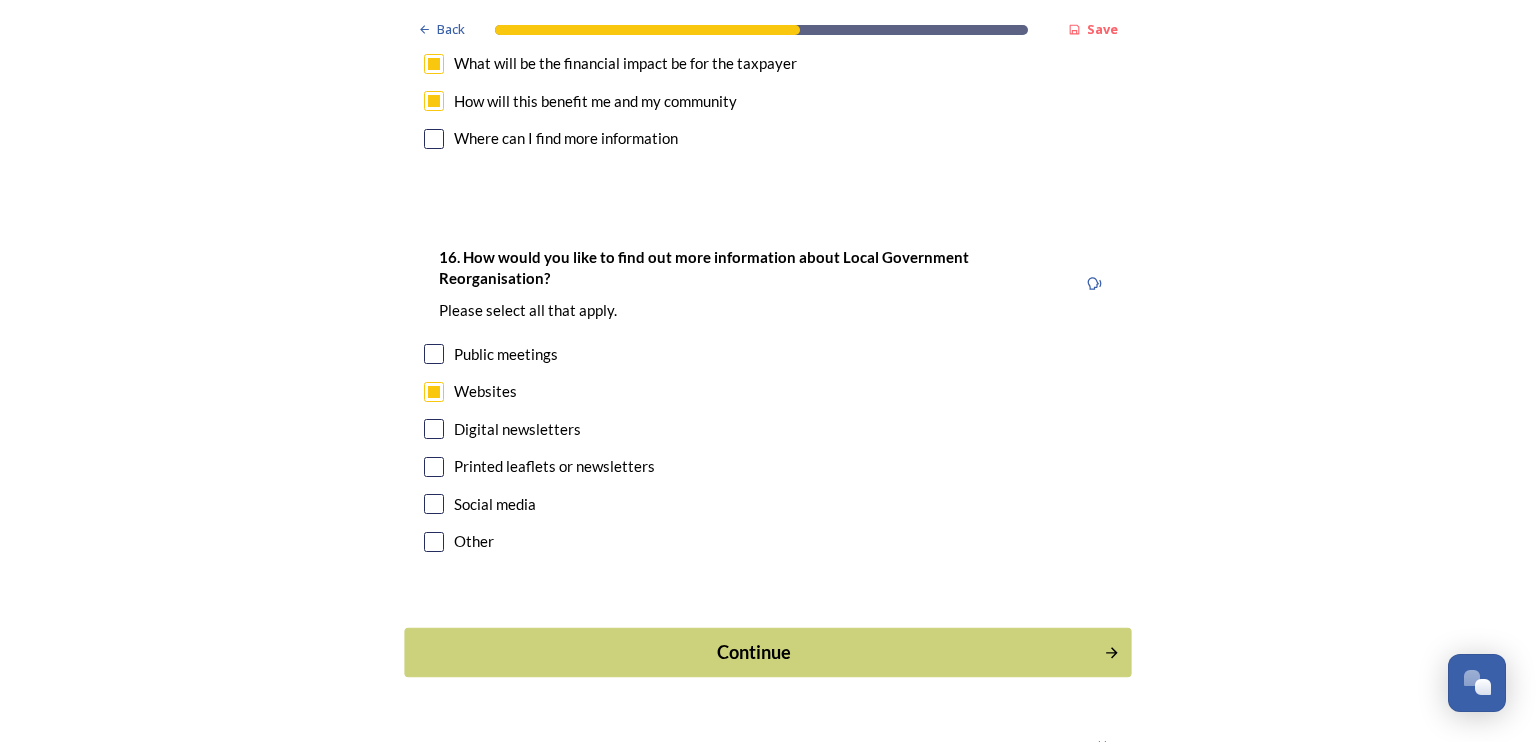 click on "Continue" at bounding box center (754, 652) 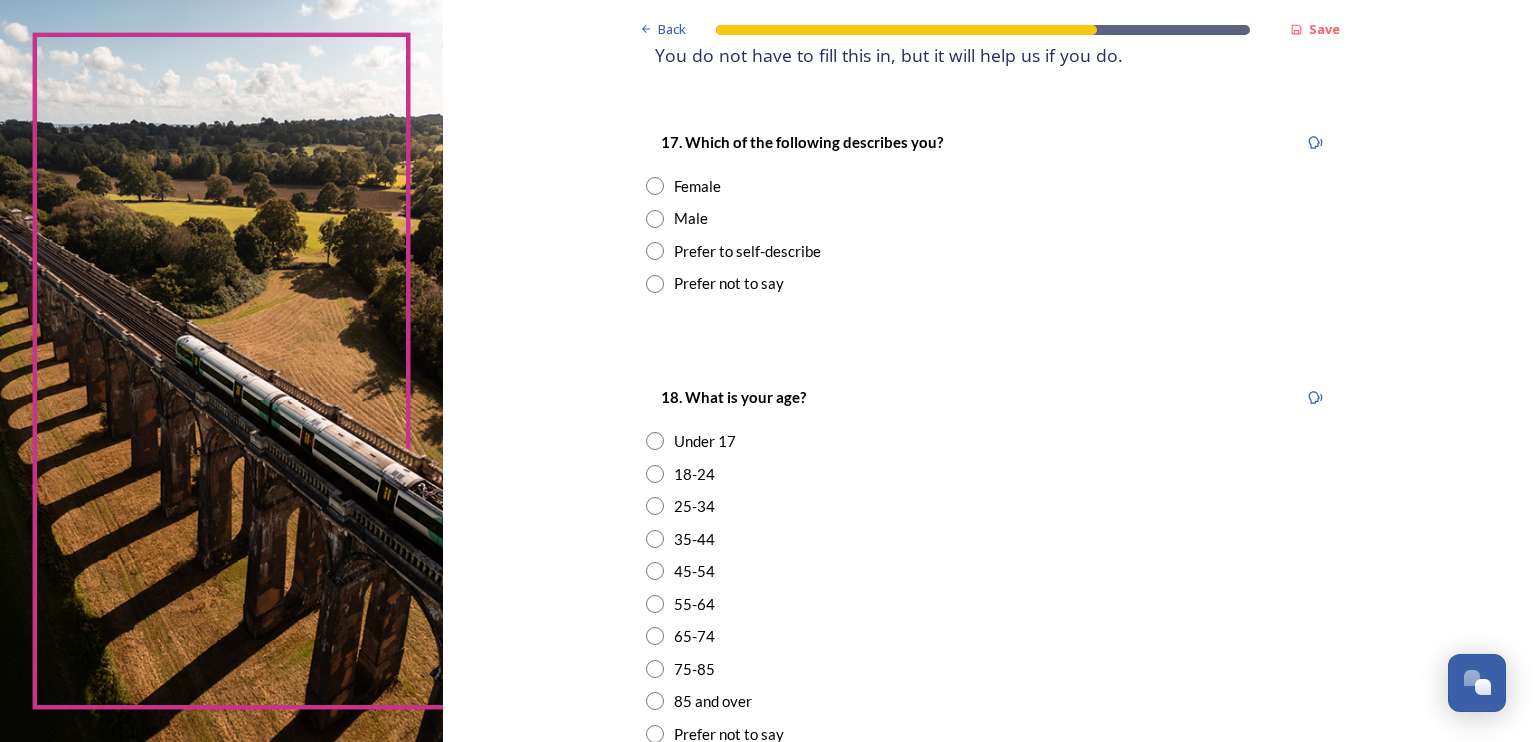 scroll, scrollTop: 300, scrollLeft: 0, axis: vertical 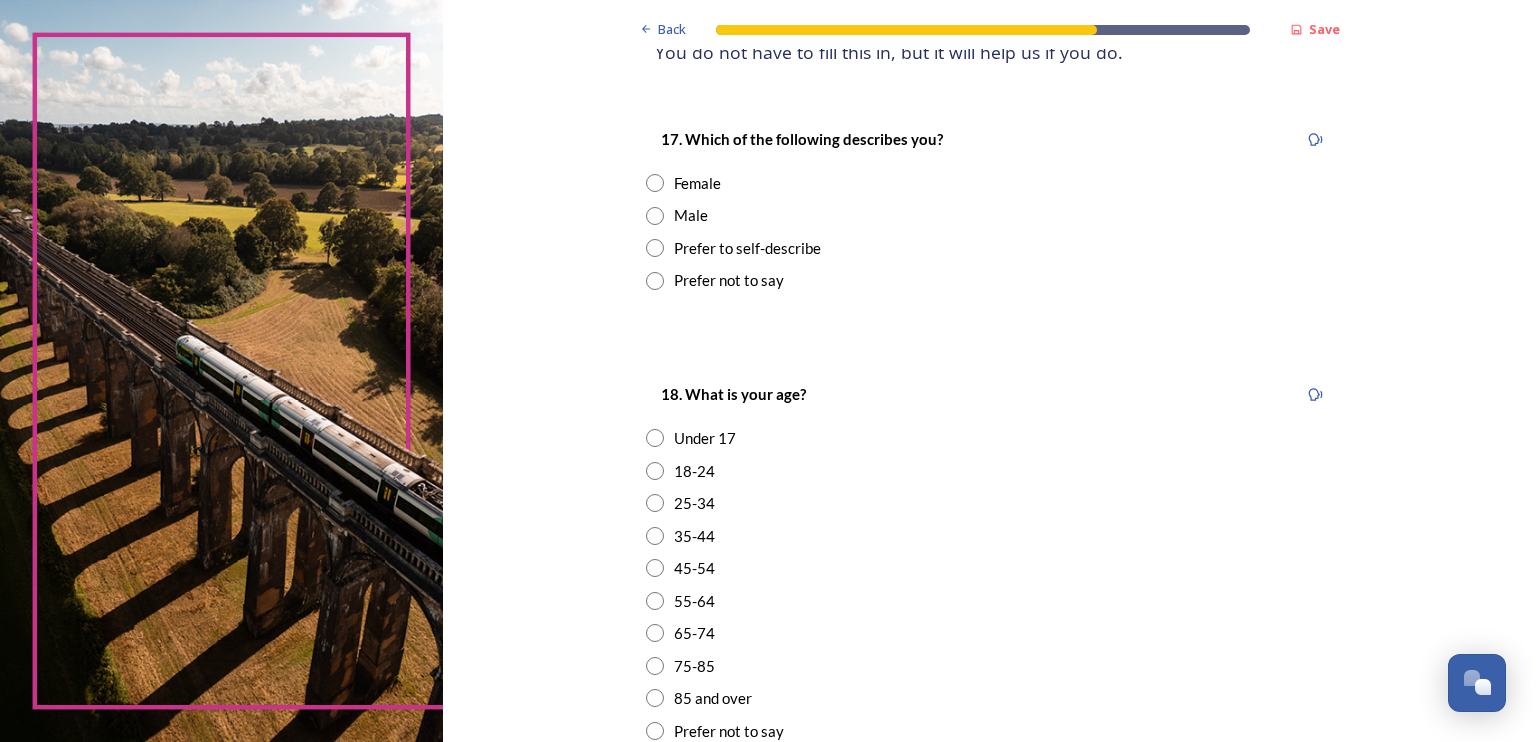 click at bounding box center [655, 216] 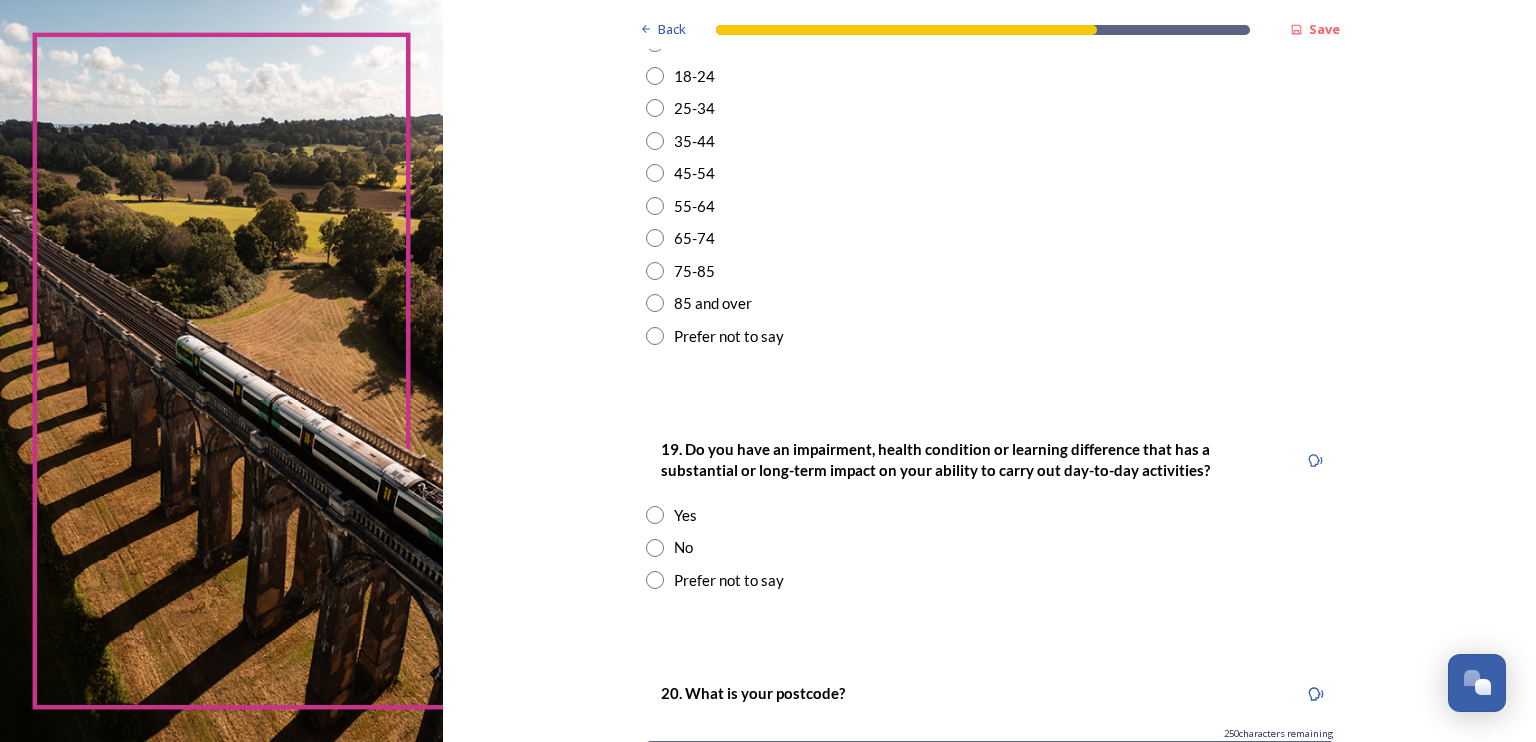 scroll, scrollTop: 700, scrollLeft: 0, axis: vertical 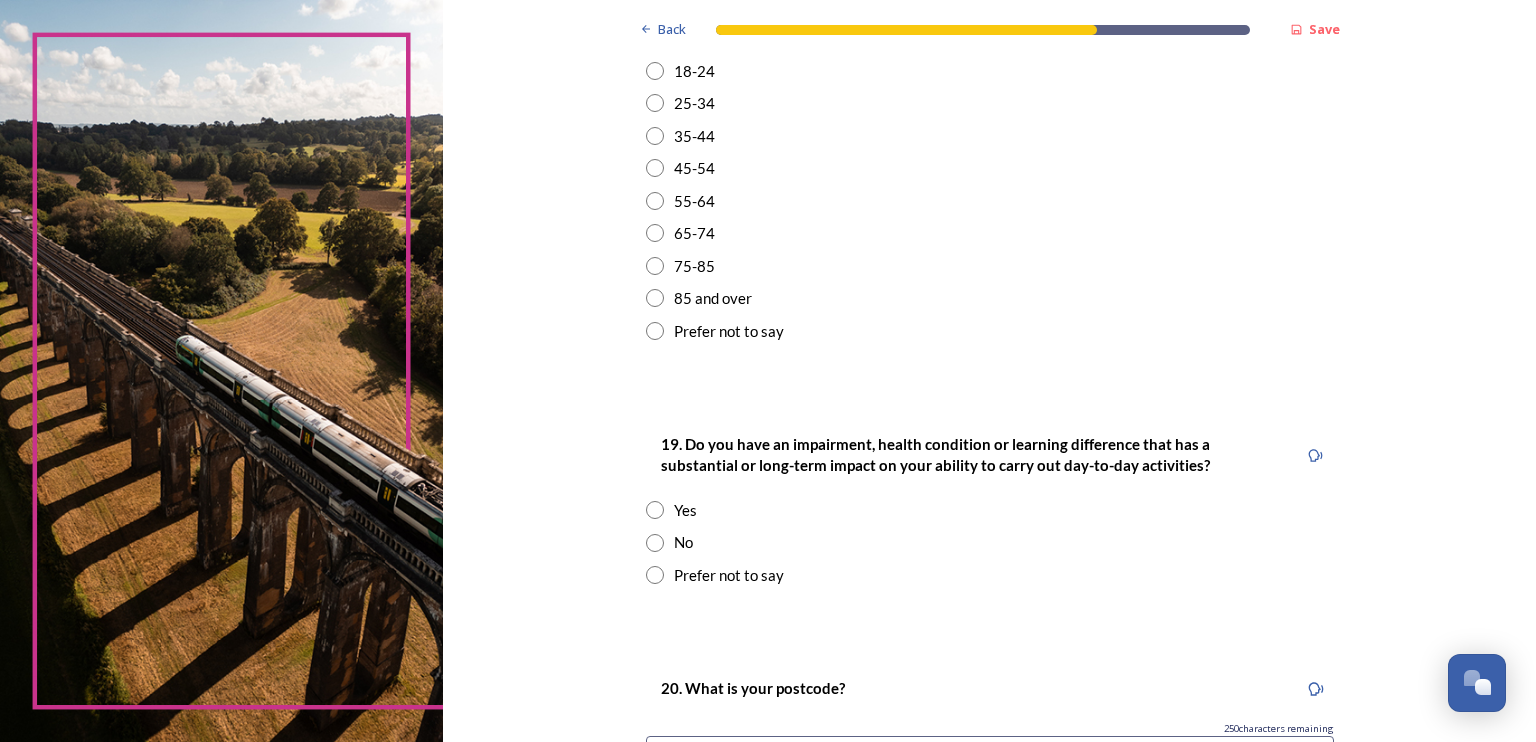 click at bounding box center (655, 233) 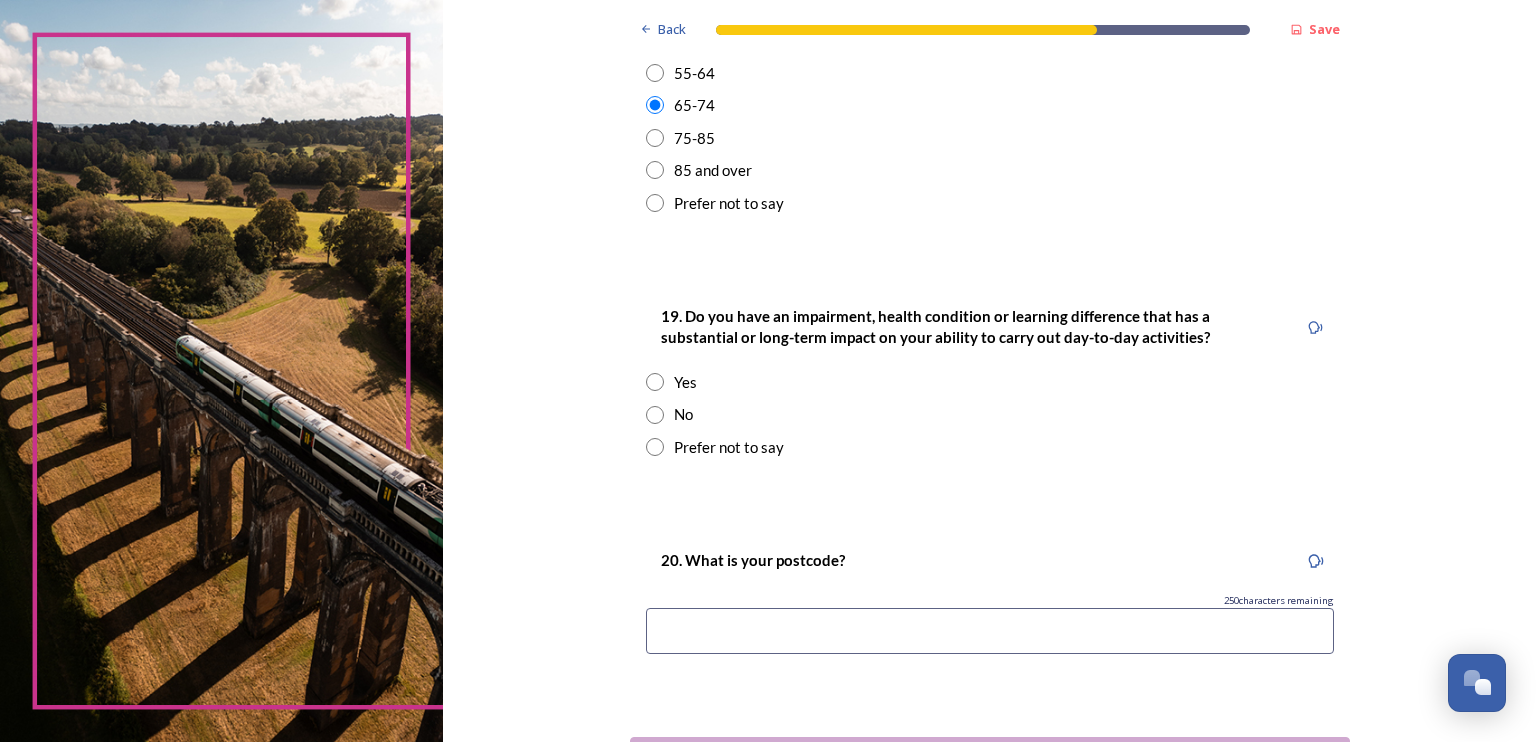 scroll, scrollTop: 900, scrollLeft: 0, axis: vertical 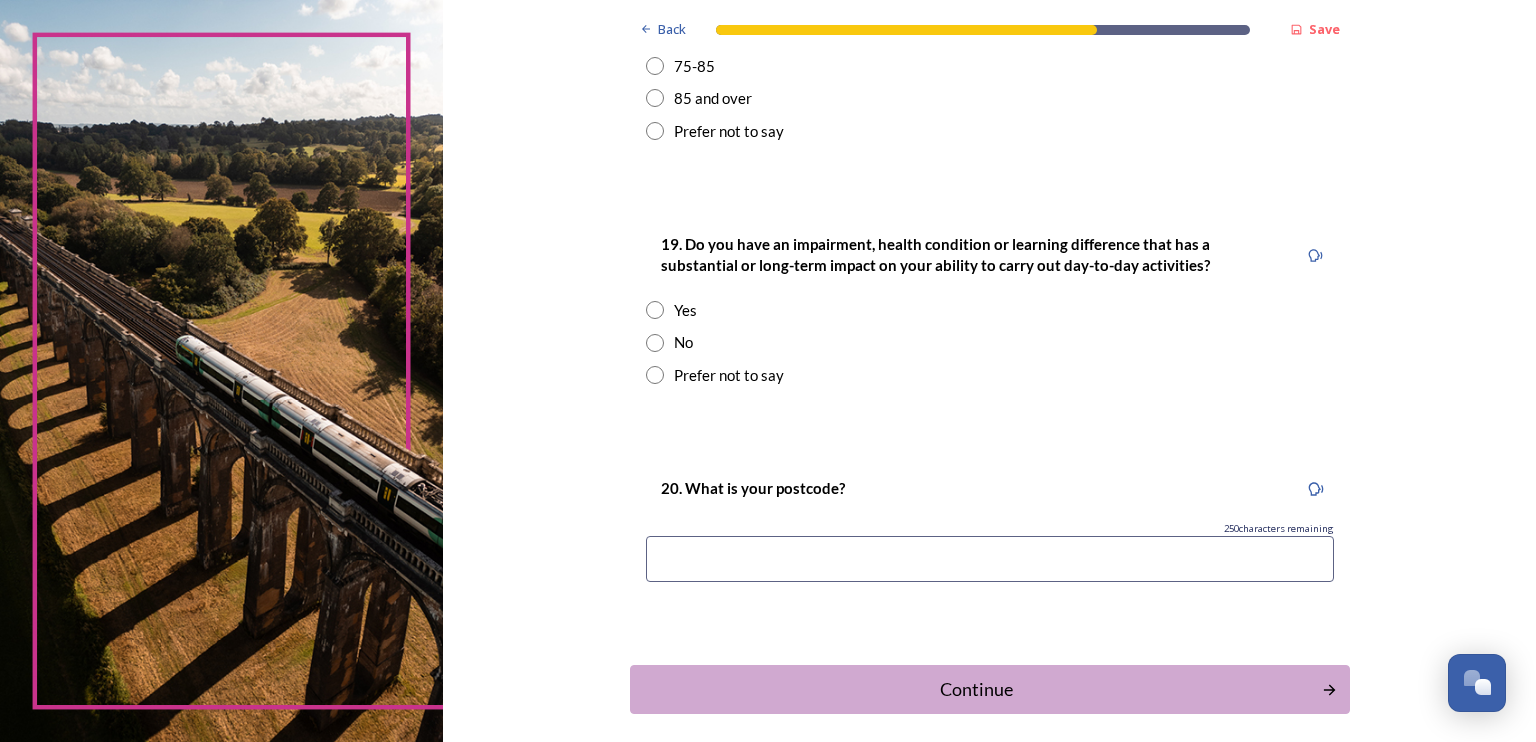 click at bounding box center [655, 343] 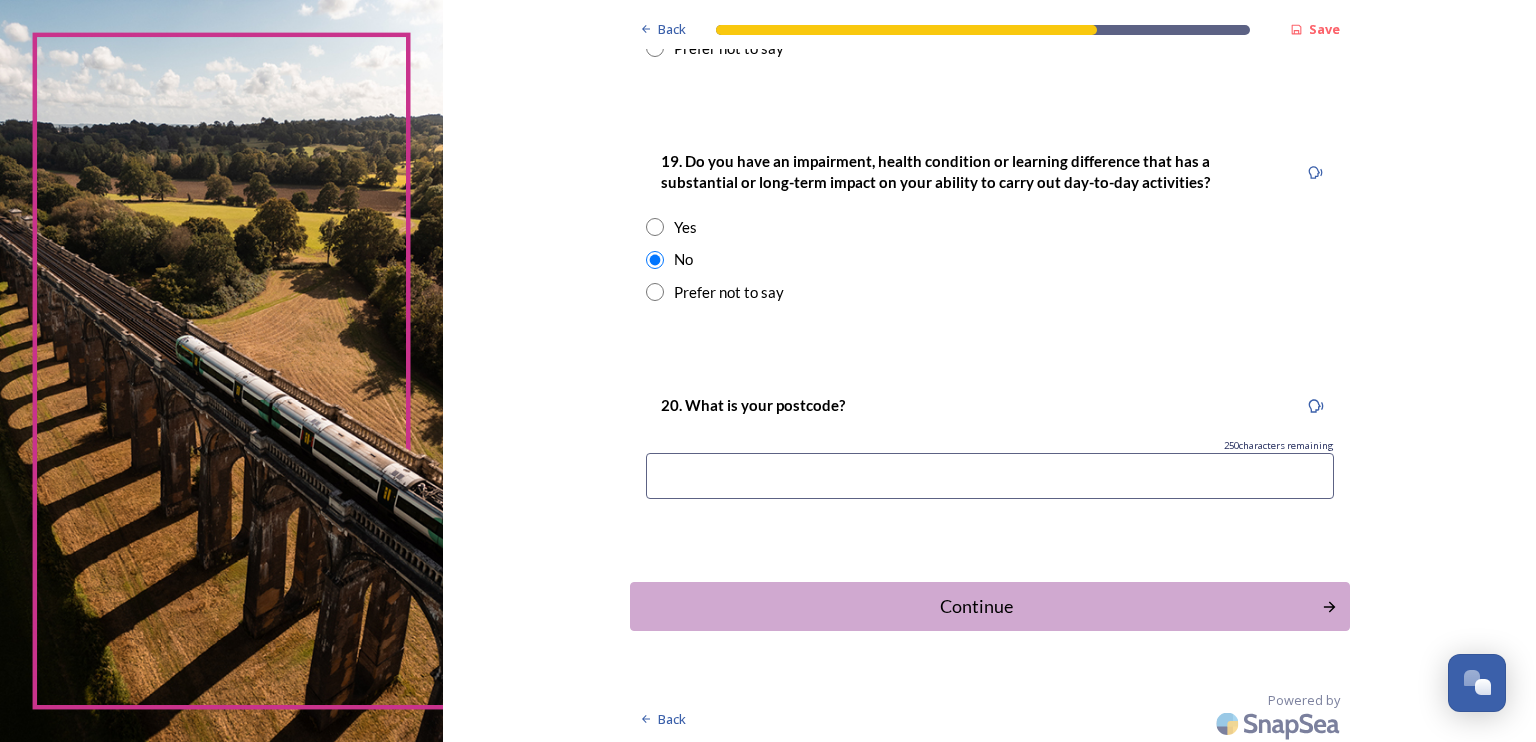 scroll, scrollTop: 987, scrollLeft: 0, axis: vertical 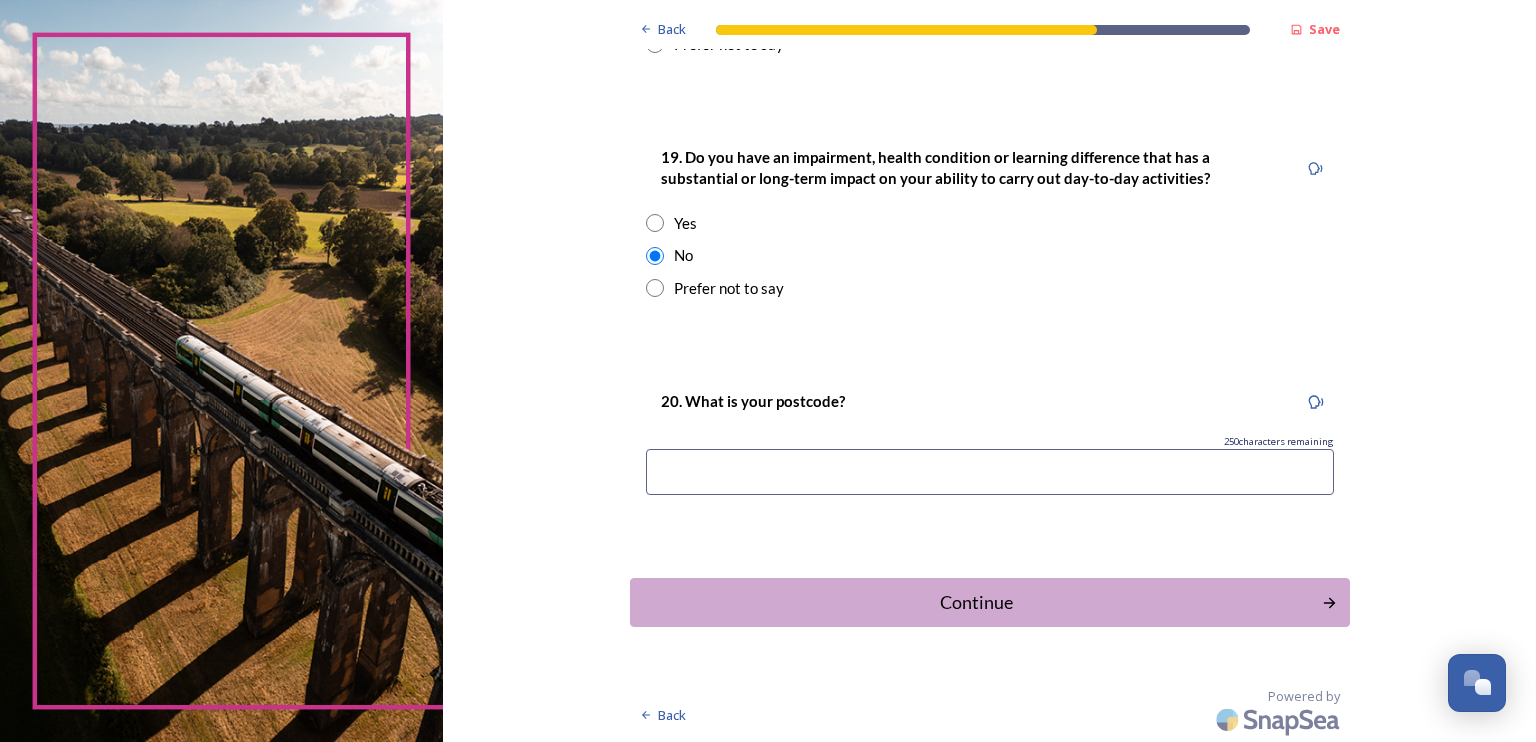 click at bounding box center (990, 472) 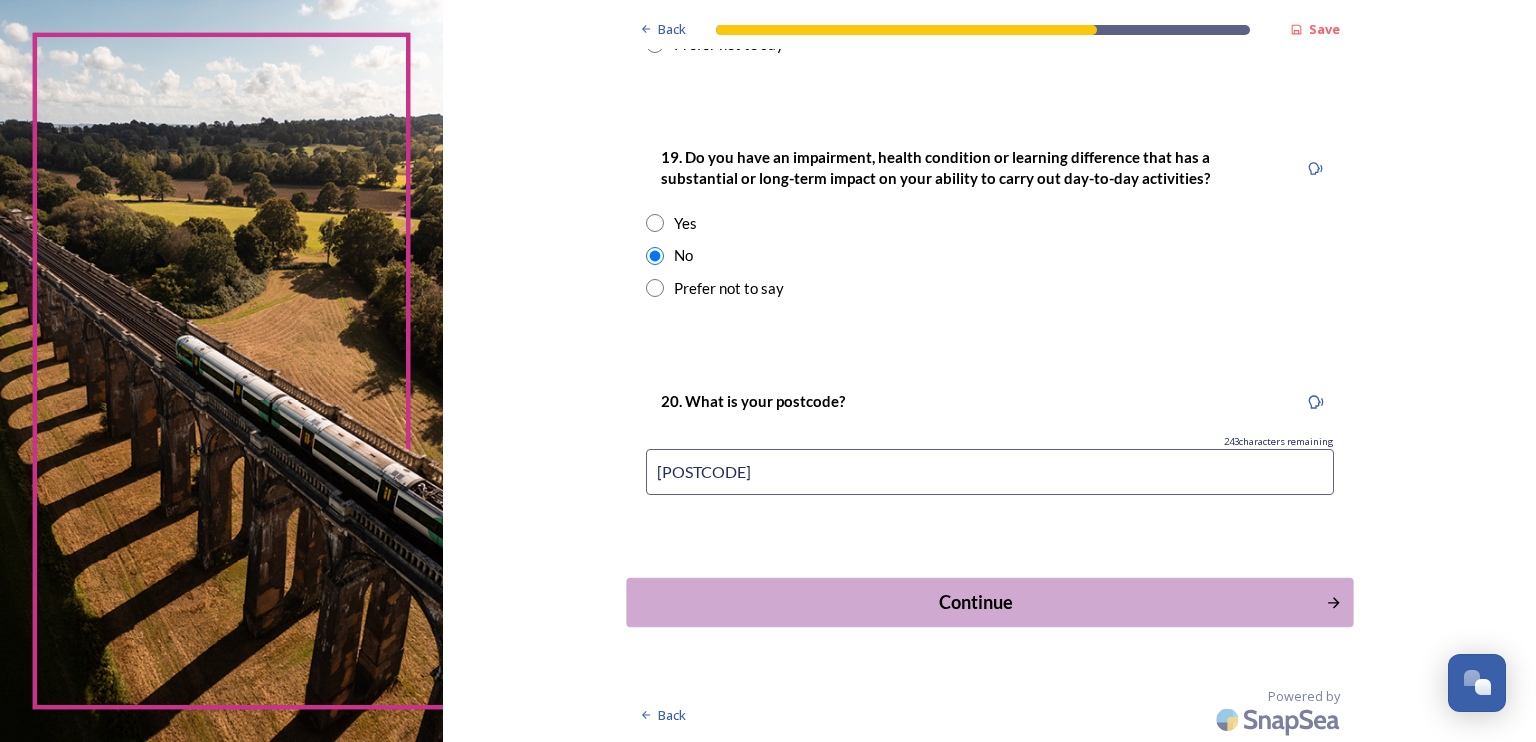 type on "[POSTCODE]" 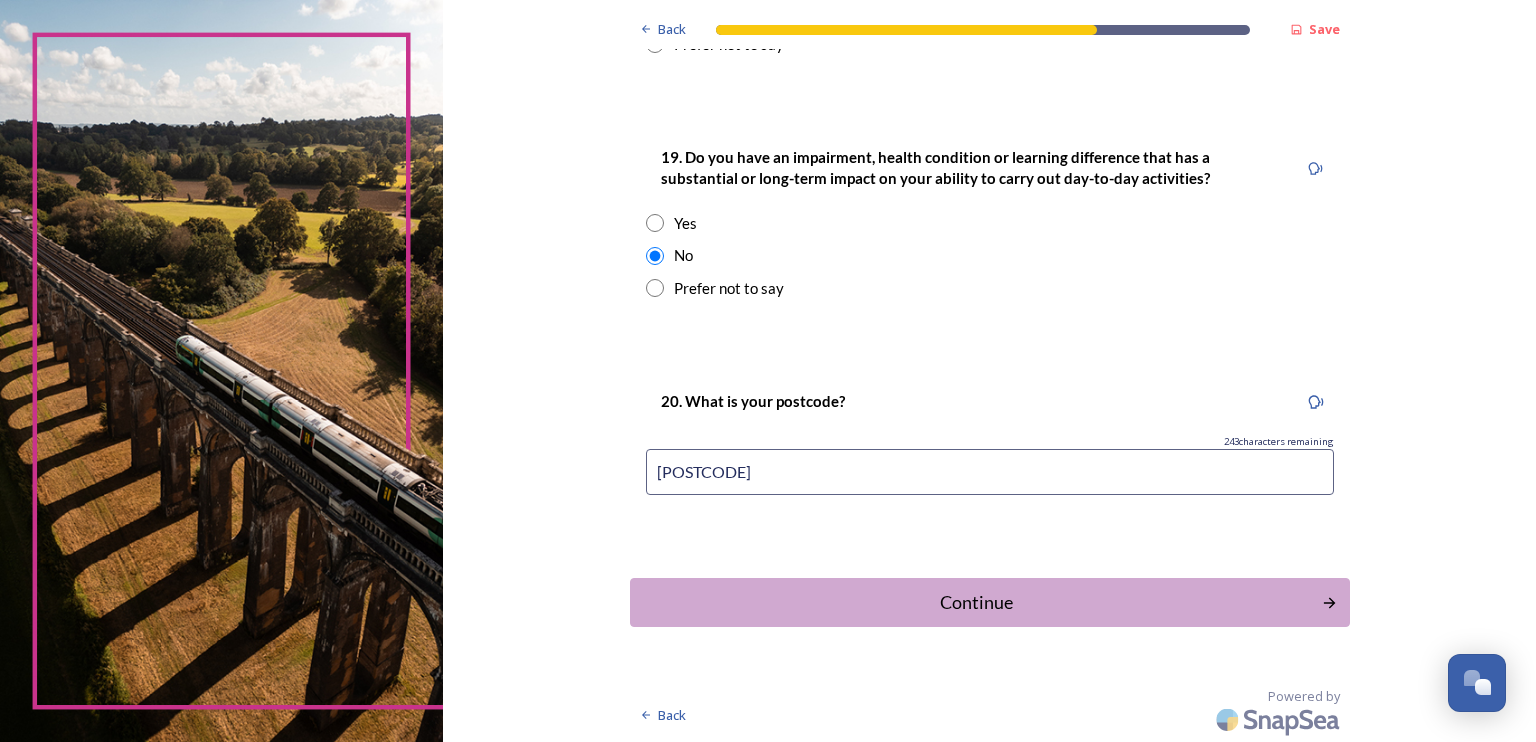 scroll, scrollTop: 0, scrollLeft: 0, axis: both 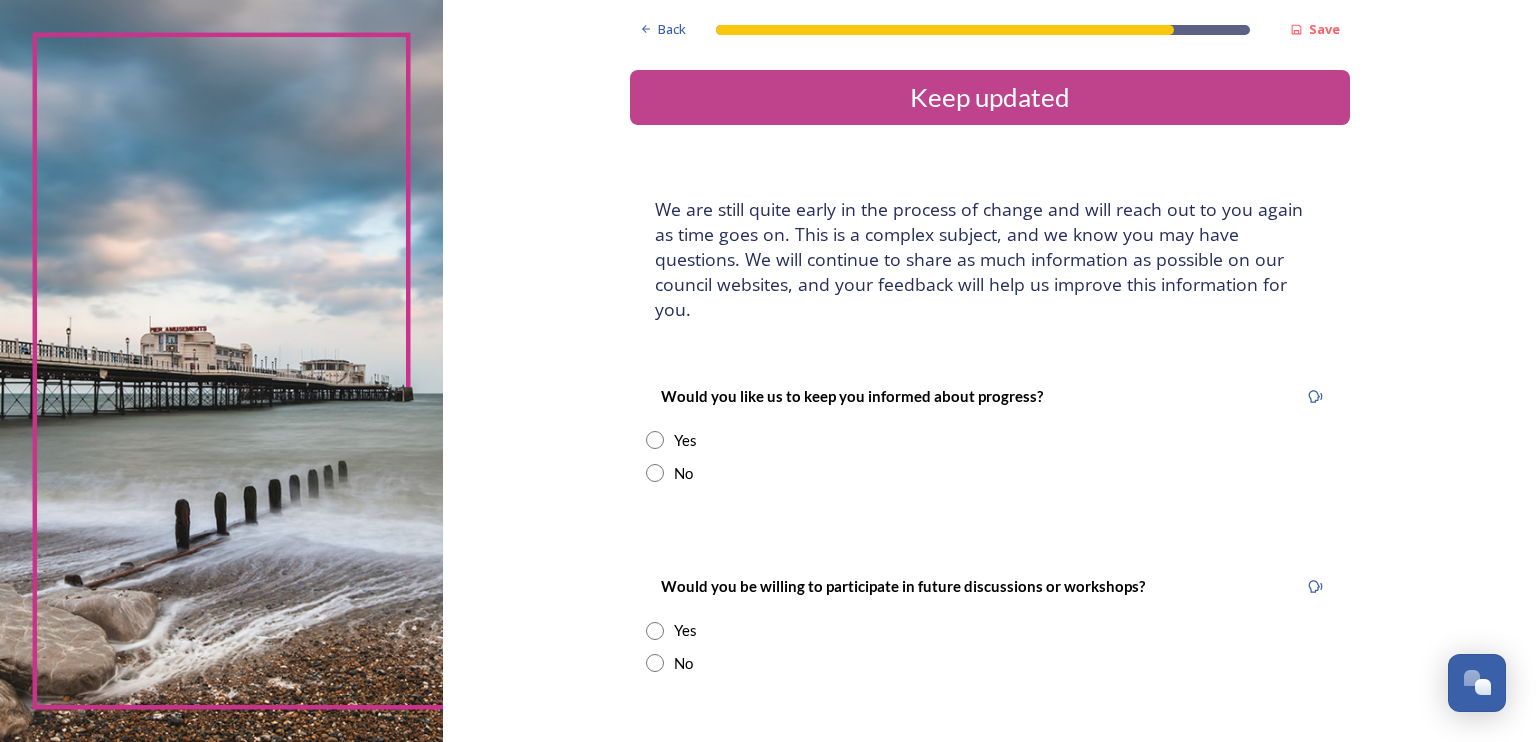 click at bounding box center [655, 473] 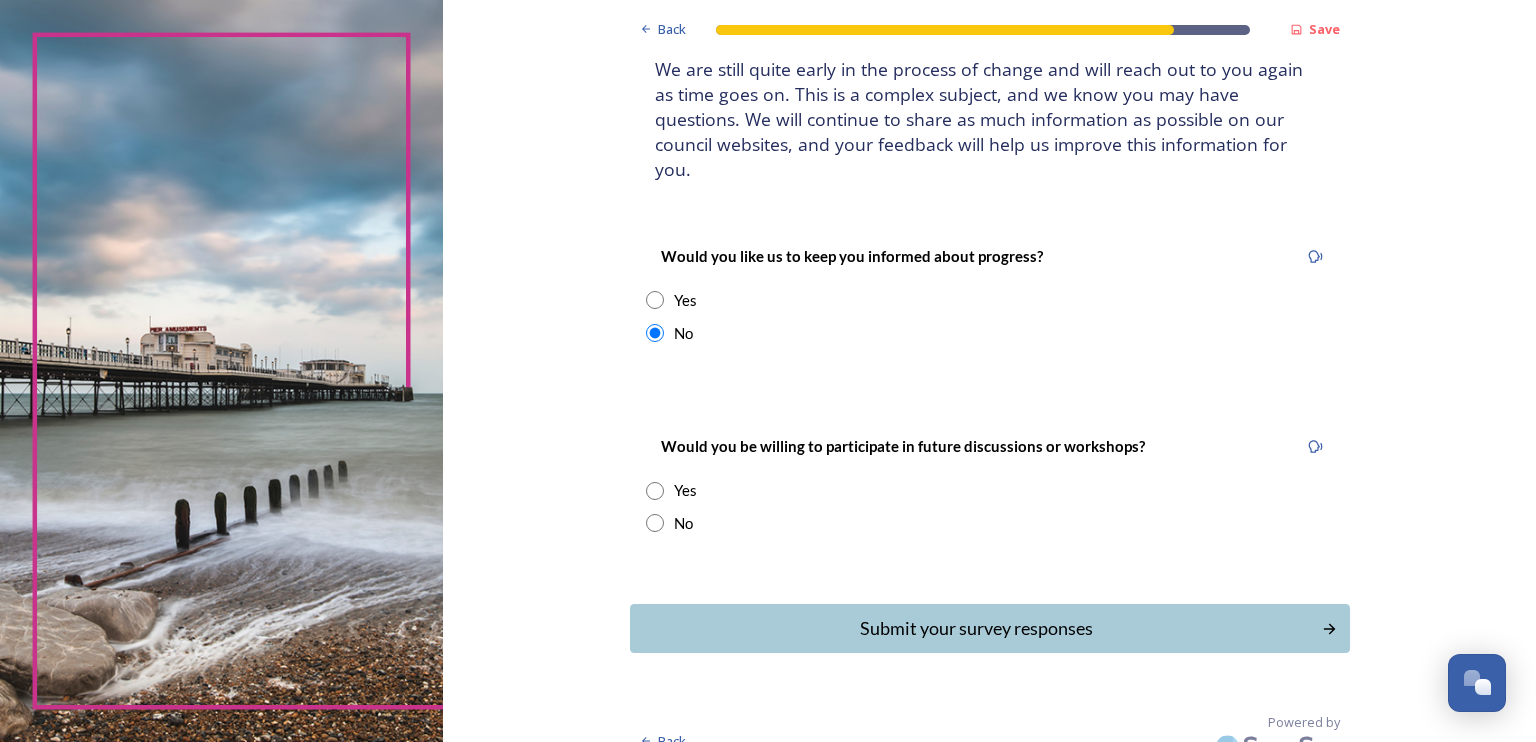 scroll, scrollTop: 141, scrollLeft: 0, axis: vertical 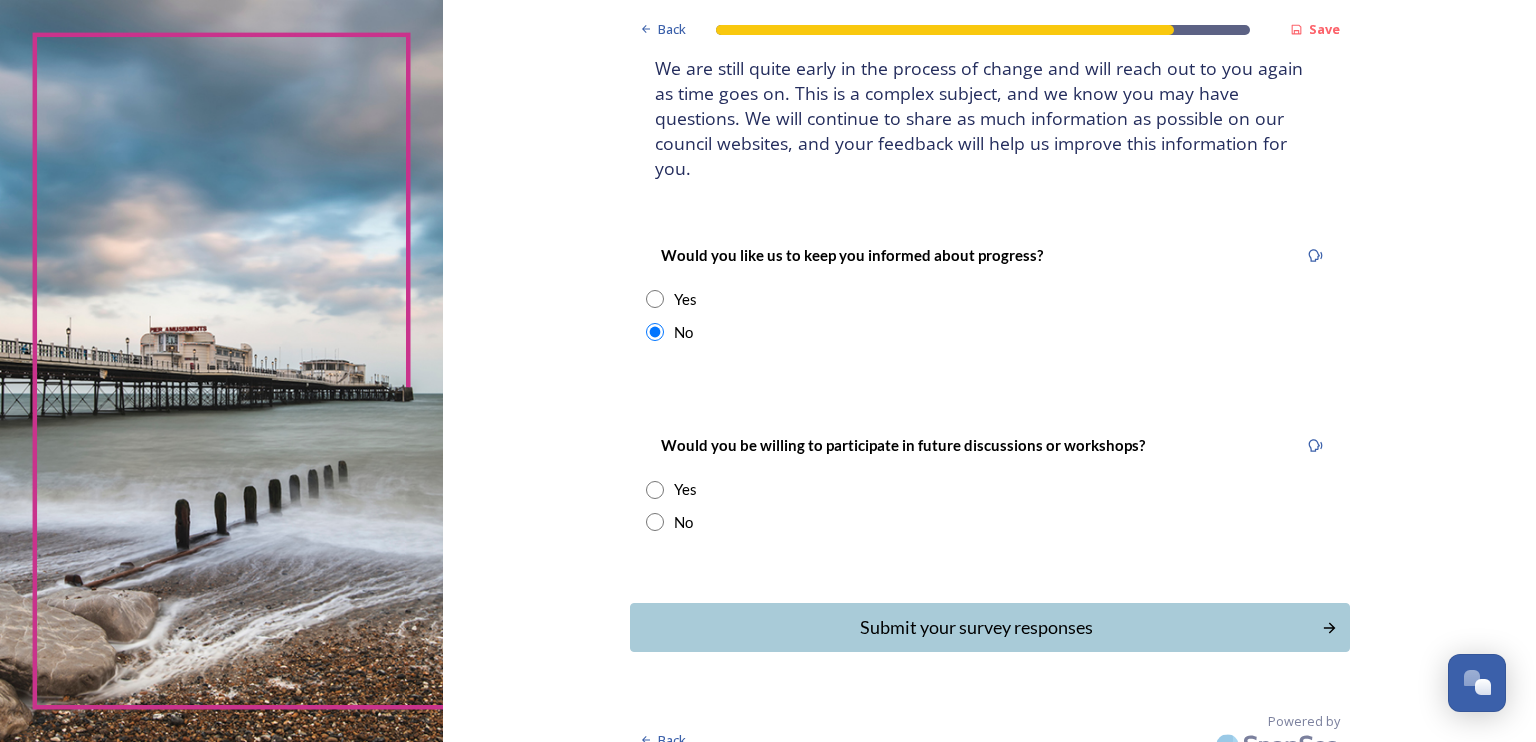 click at bounding box center [655, 522] 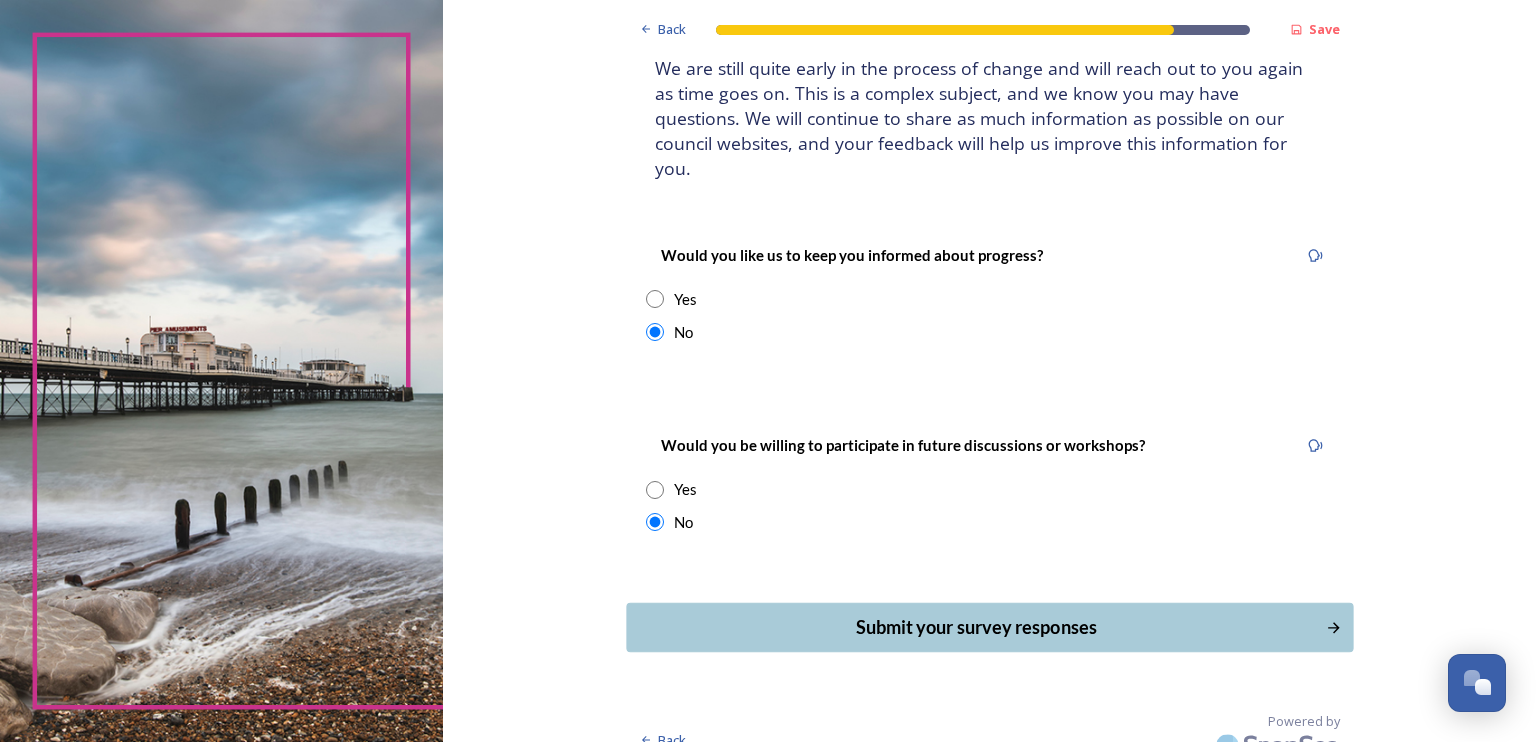 click on "Submit your survey responses" at bounding box center [975, 627] 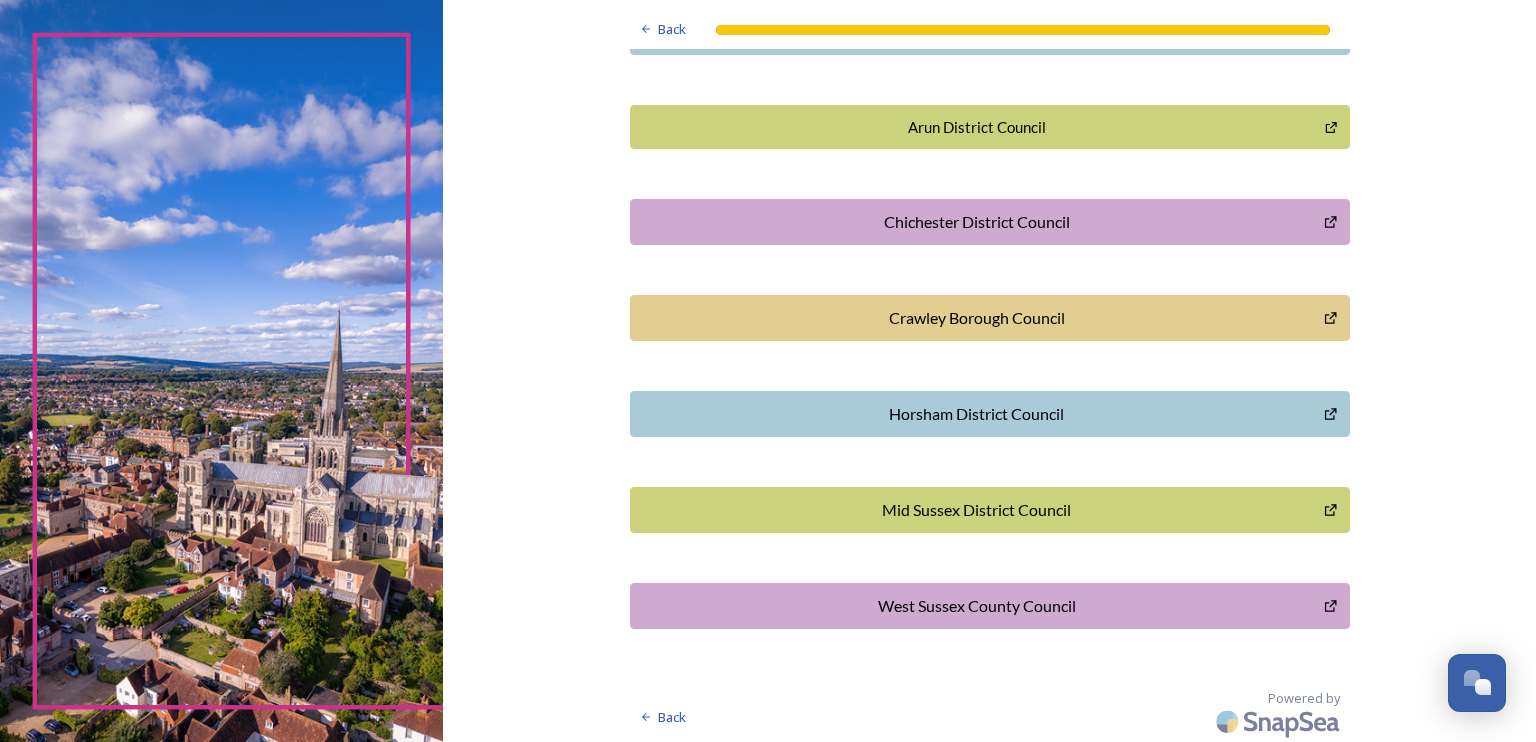scroll, scrollTop: 0, scrollLeft: 0, axis: both 